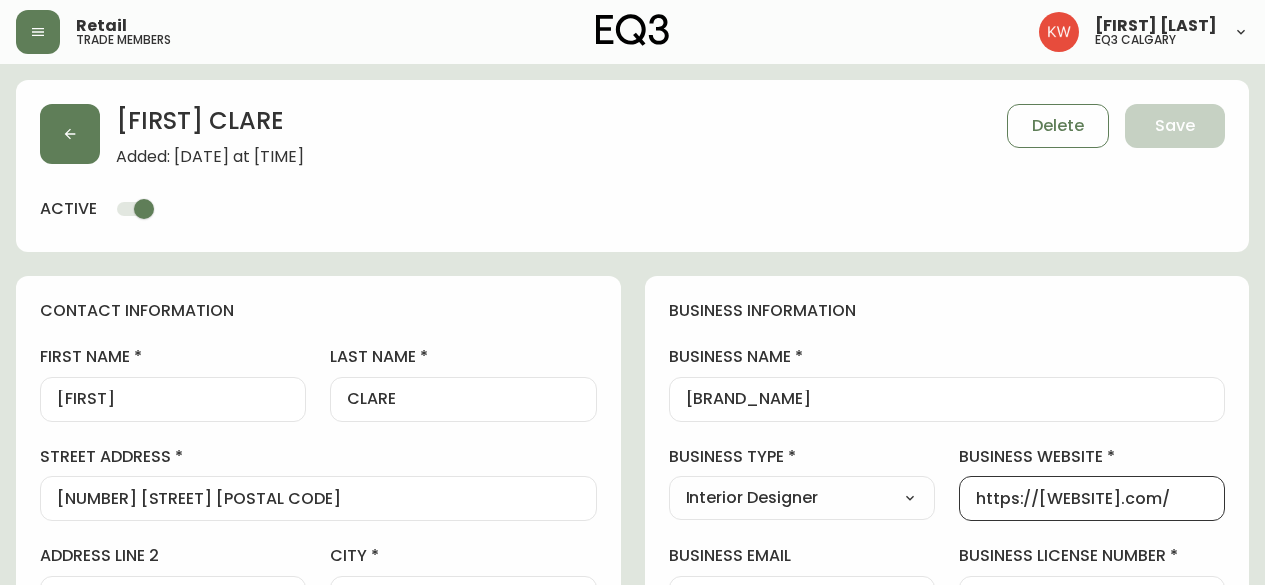 select on "AB" 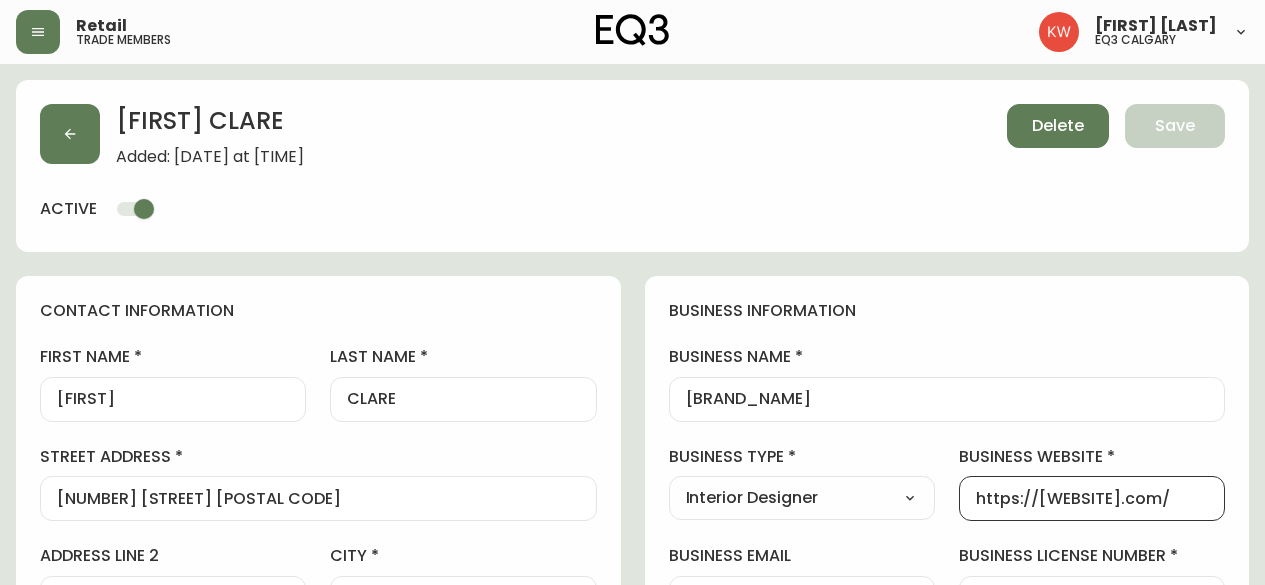 scroll, scrollTop: 0, scrollLeft: 0, axis: both 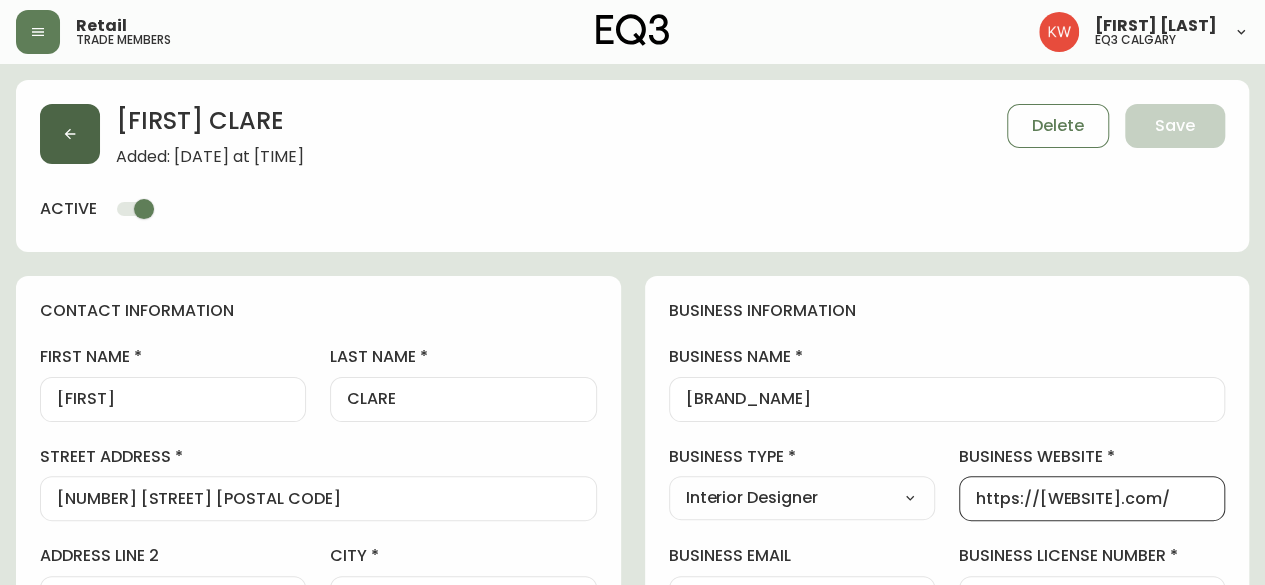 click 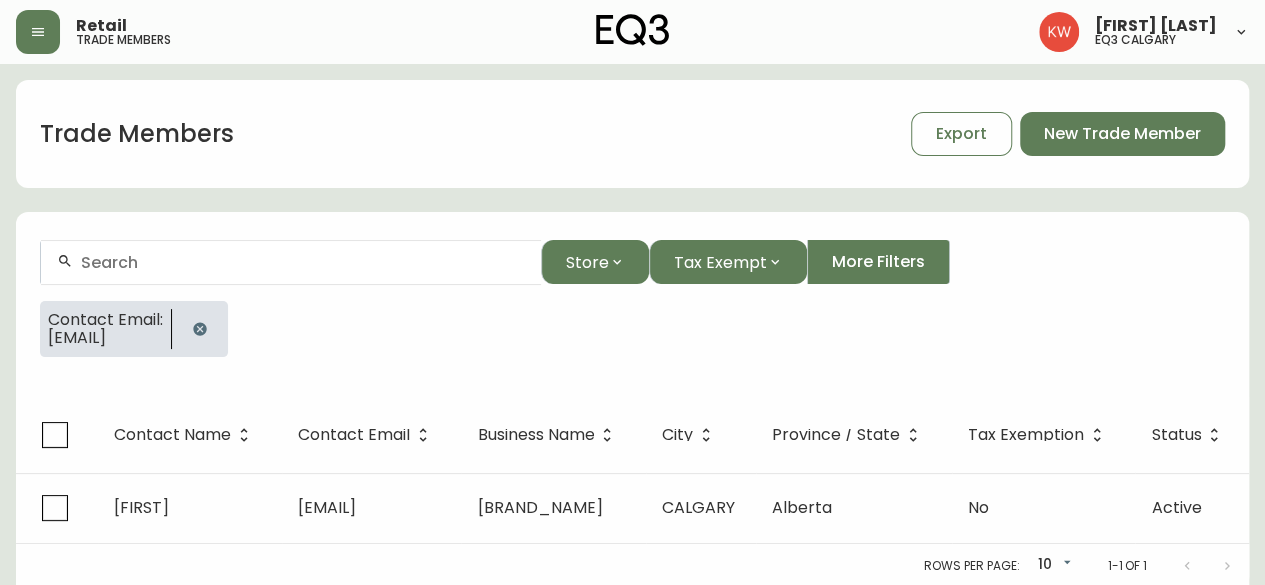 click 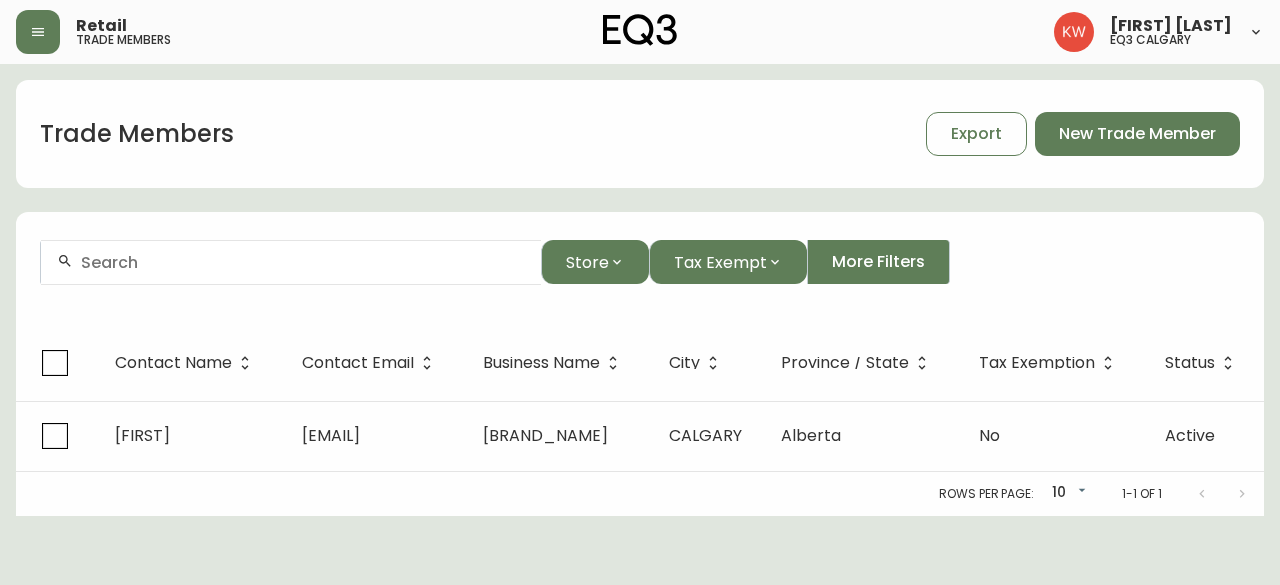 click at bounding box center [303, 262] 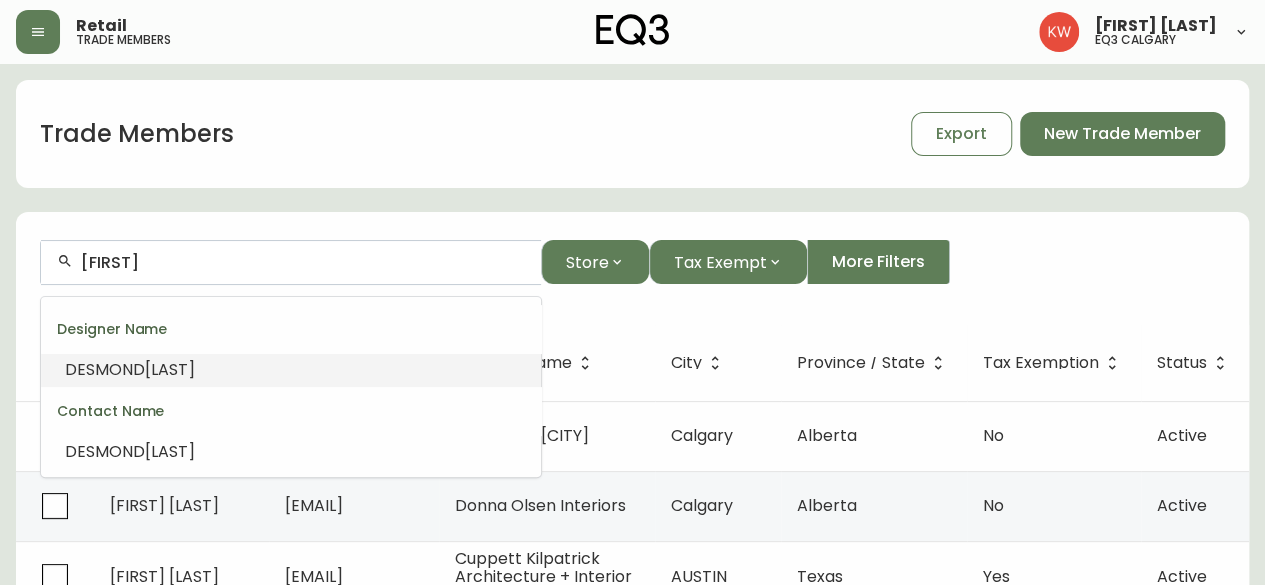 click on "DESMARAIS" at bounding box center (170, 369) 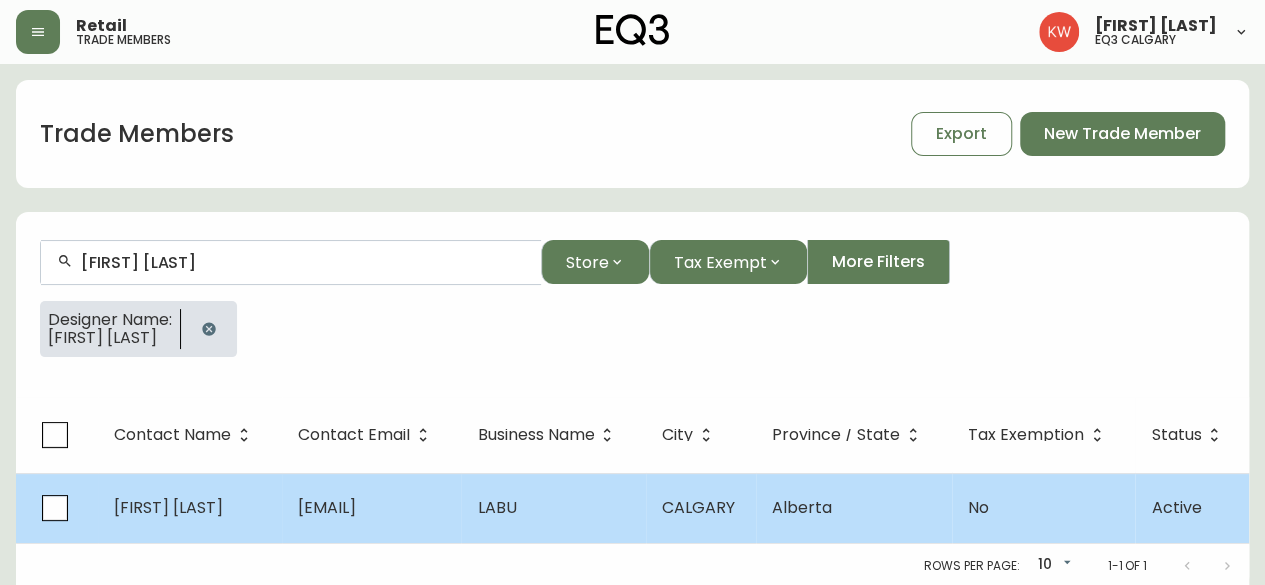 type on "DESMOND DESMARAIS" 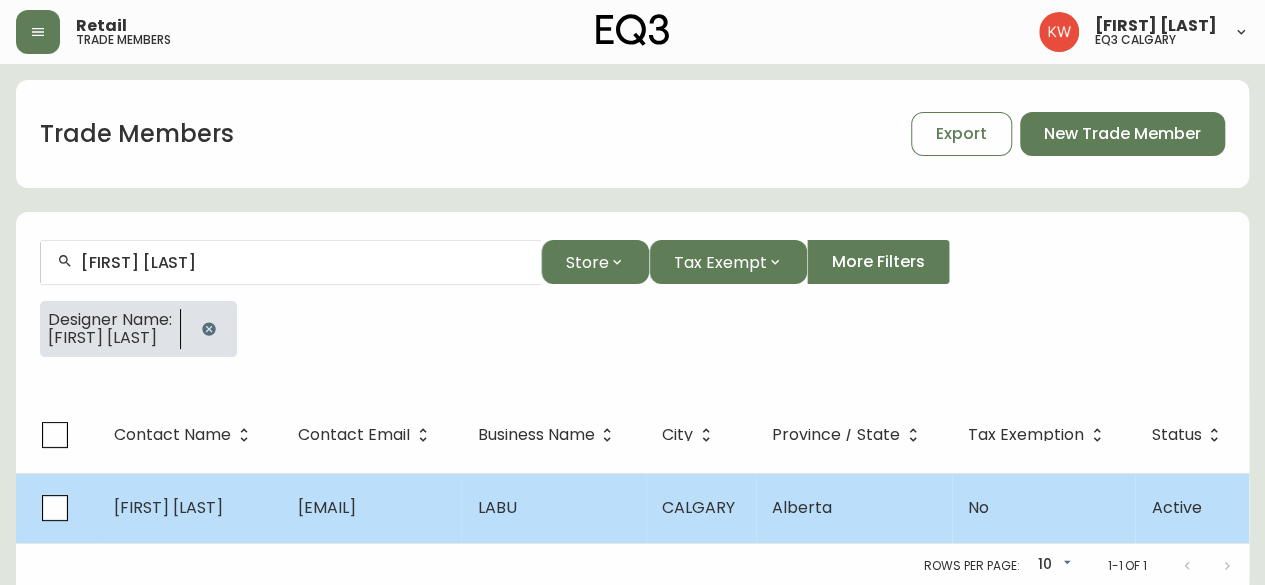 click on "ddesmarais@labudesign.ca" at bounding box center (327, 507) 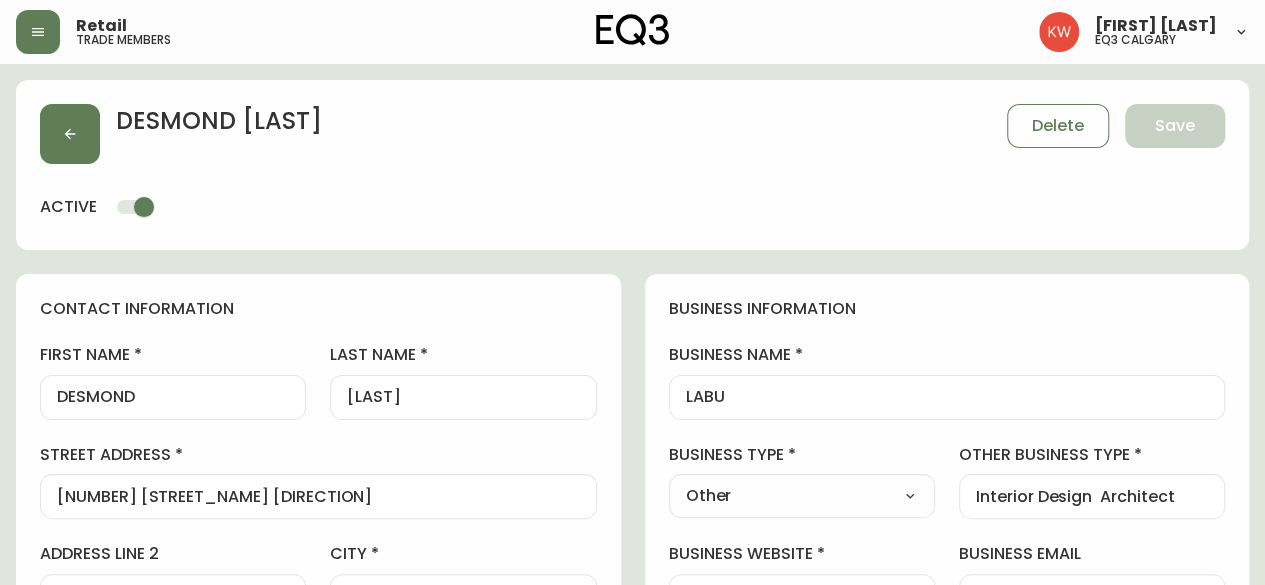 type on "EQ3 Calgary" 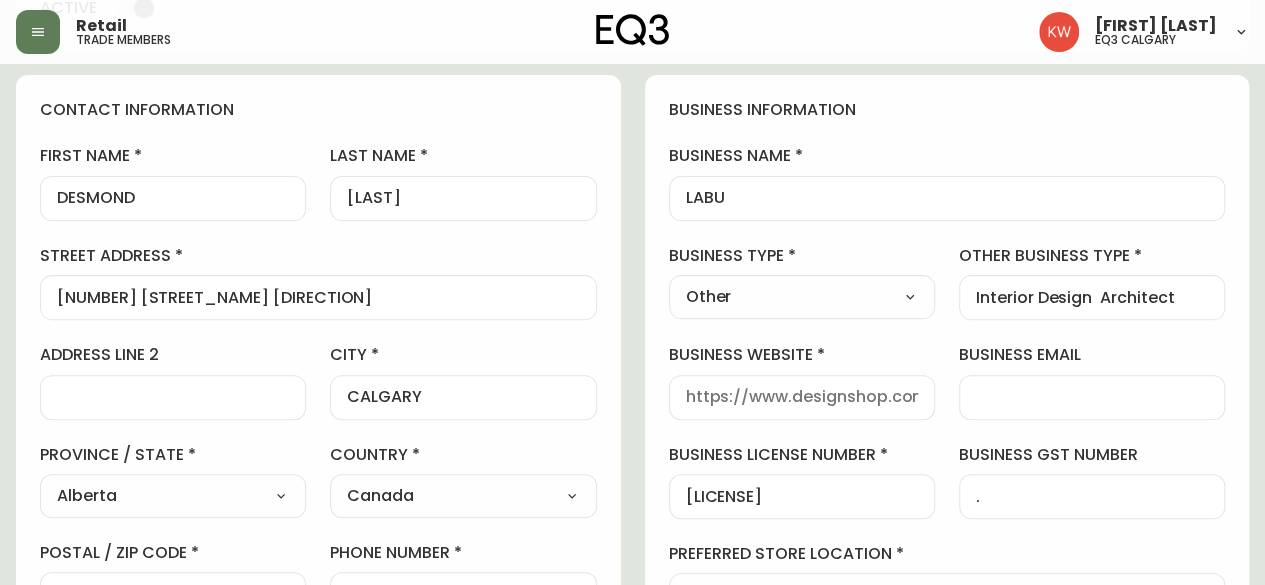 scroll, scrollTop: 200, scrollLeft: 0, axis: vertical 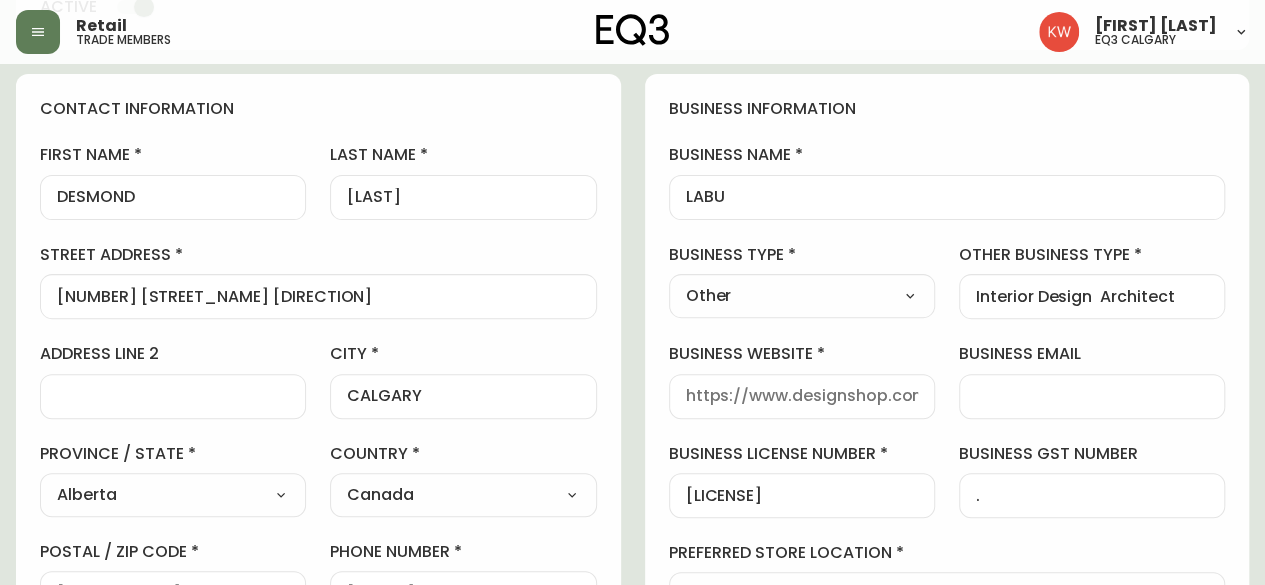 click on "Select Interior Designer Architect Home Builder Contractor Real Estate Agent Hospitality Other" at bounding box center [802, 296] 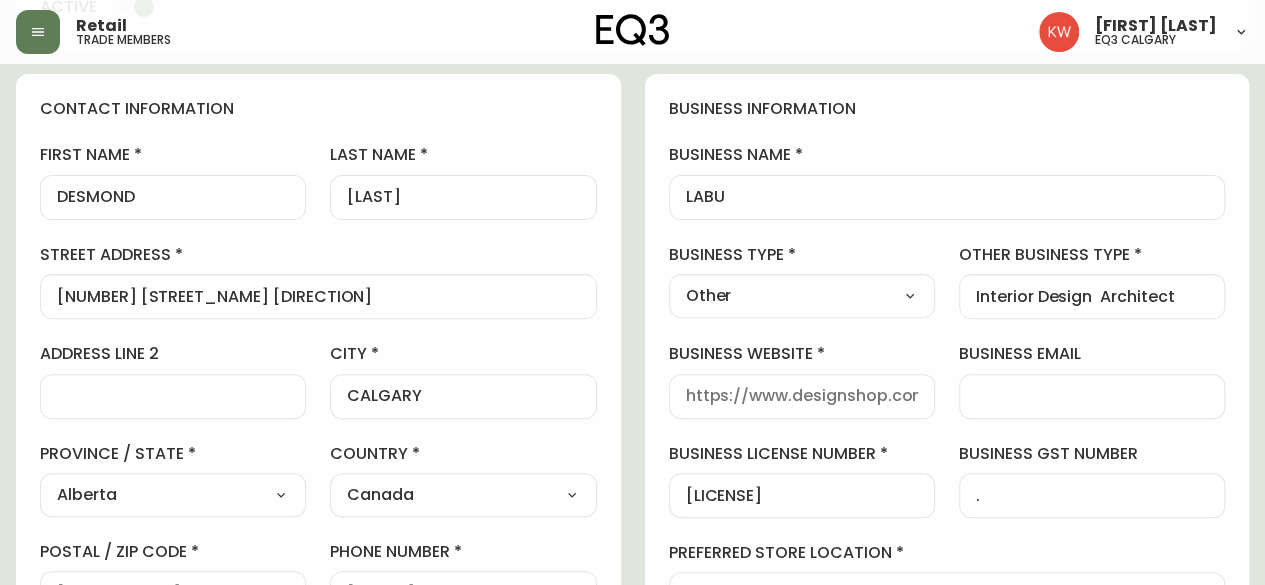 select on "Architect" 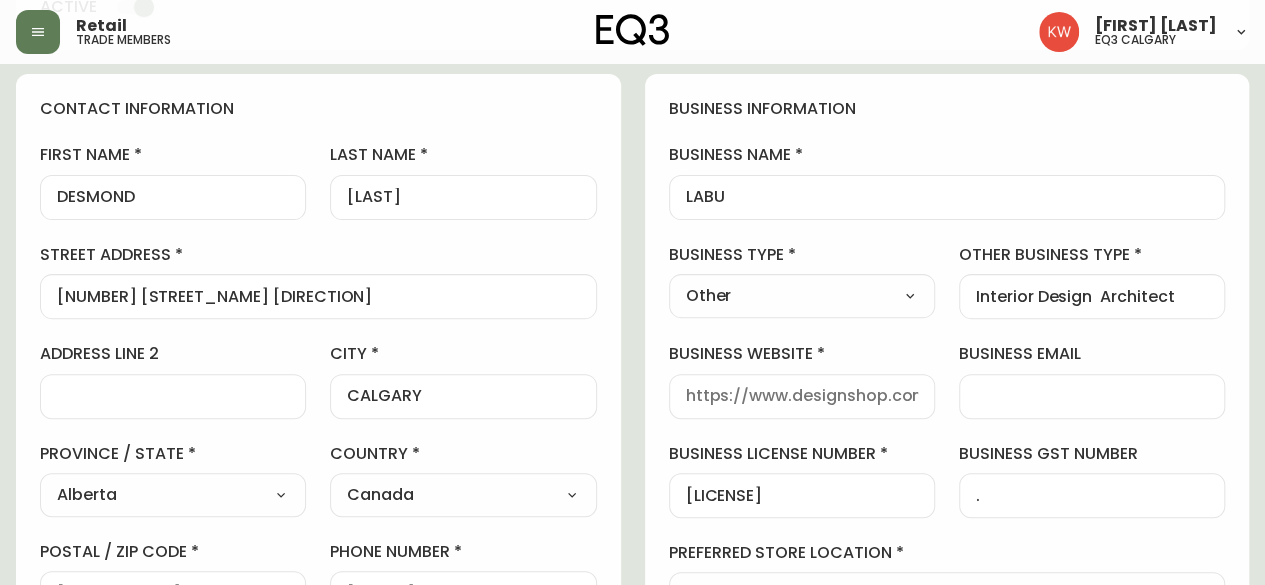 click on "Select Interior Designer Architect Home Builder Contractor Real Estate Agent Hospitality Other" at bounding box center [802, 296] 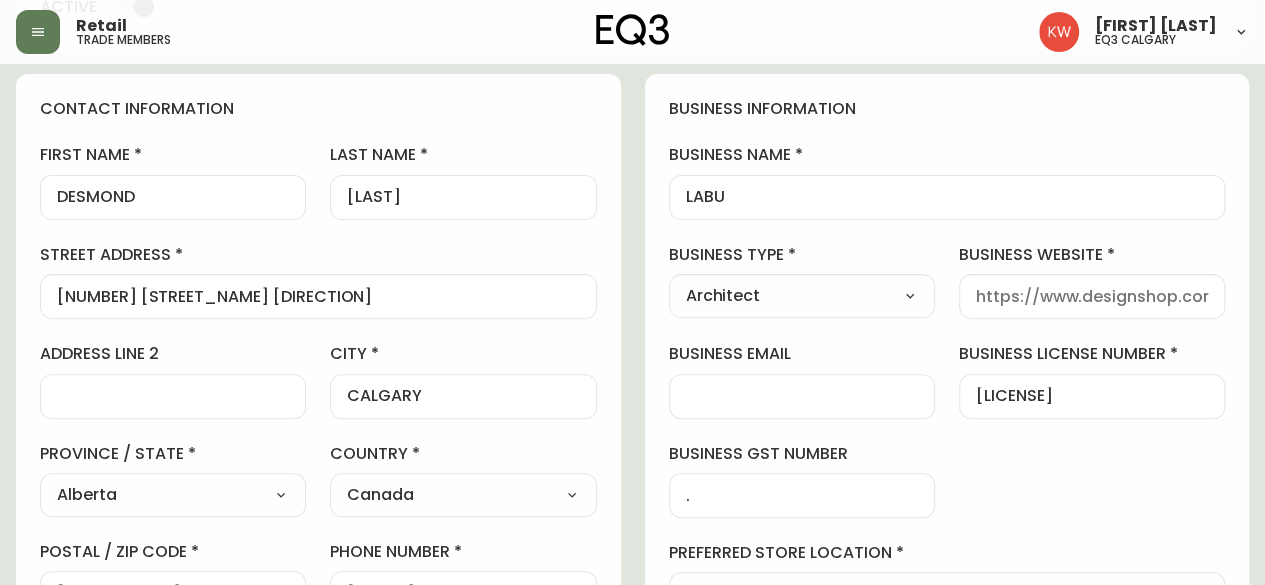 type on "Architect" 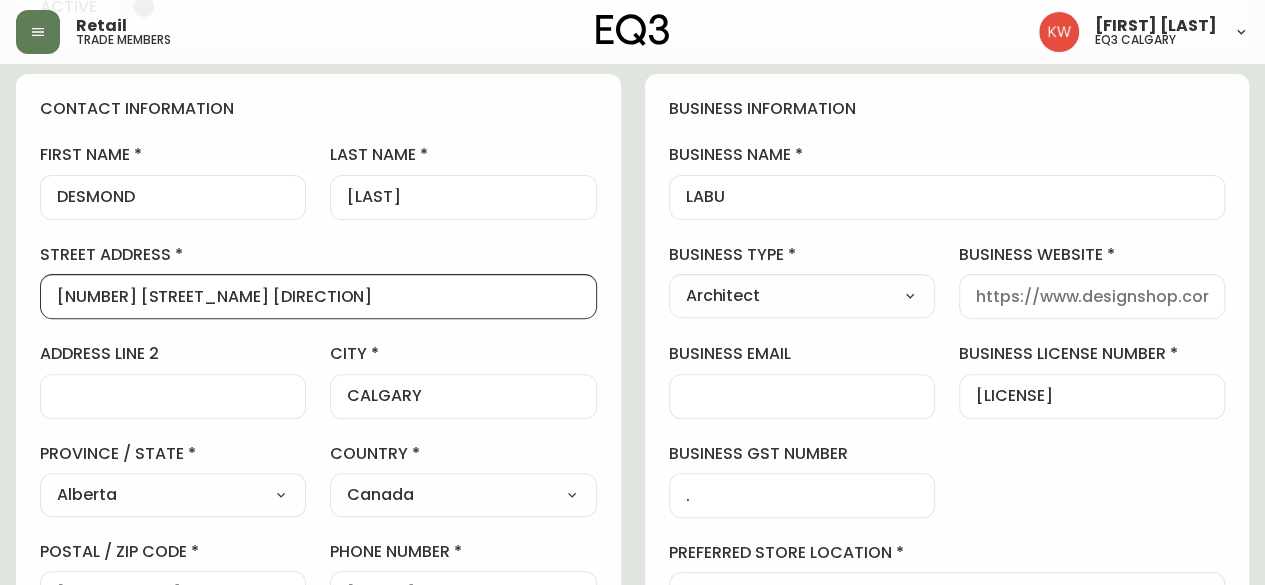 drag, startPoint x: 310, startPoint y: 291, endPoint x: 50, endPoint y: 261, distance: 261.72504 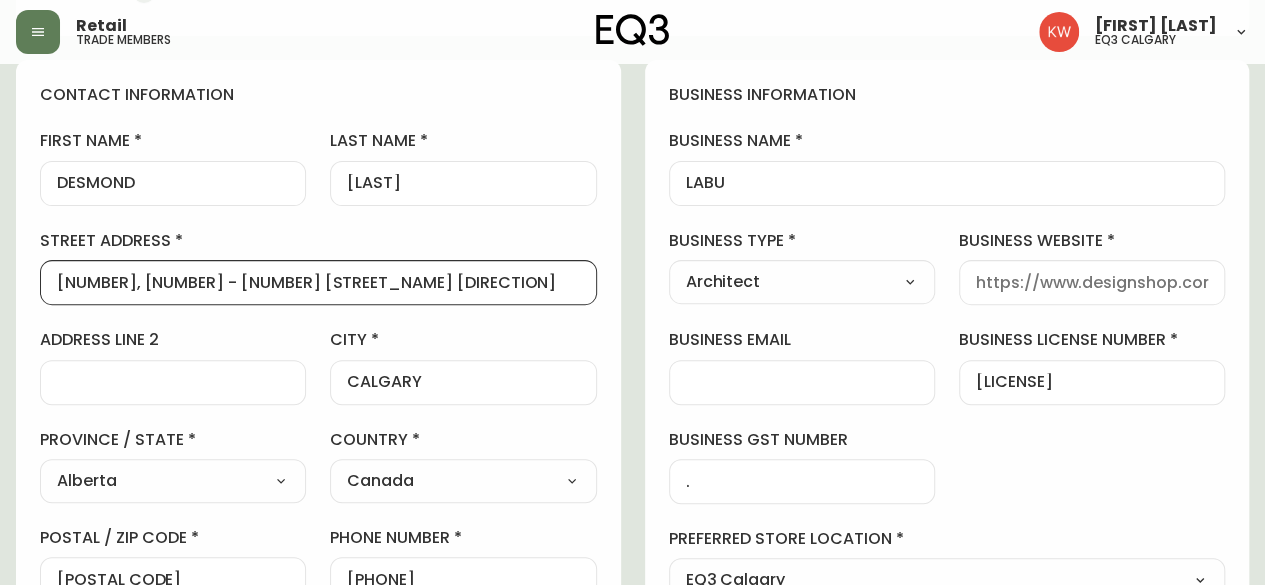 scroll, scrollTop: 300, scrollLeft: 0, axis: vertical 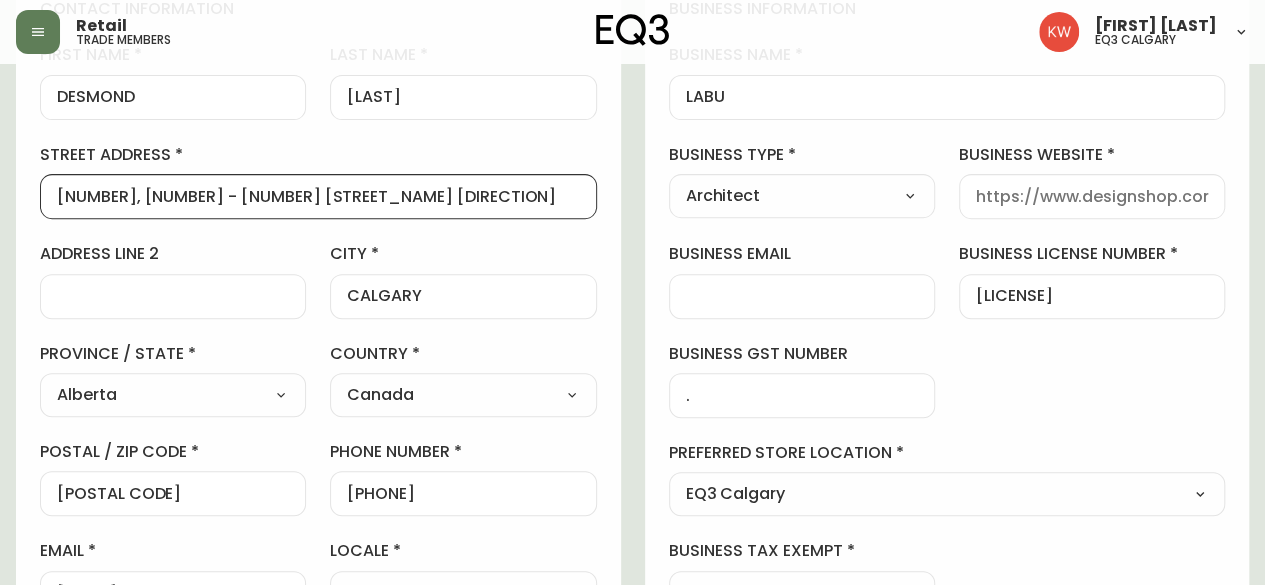 type on "300, 134 - 11 Ave SE" 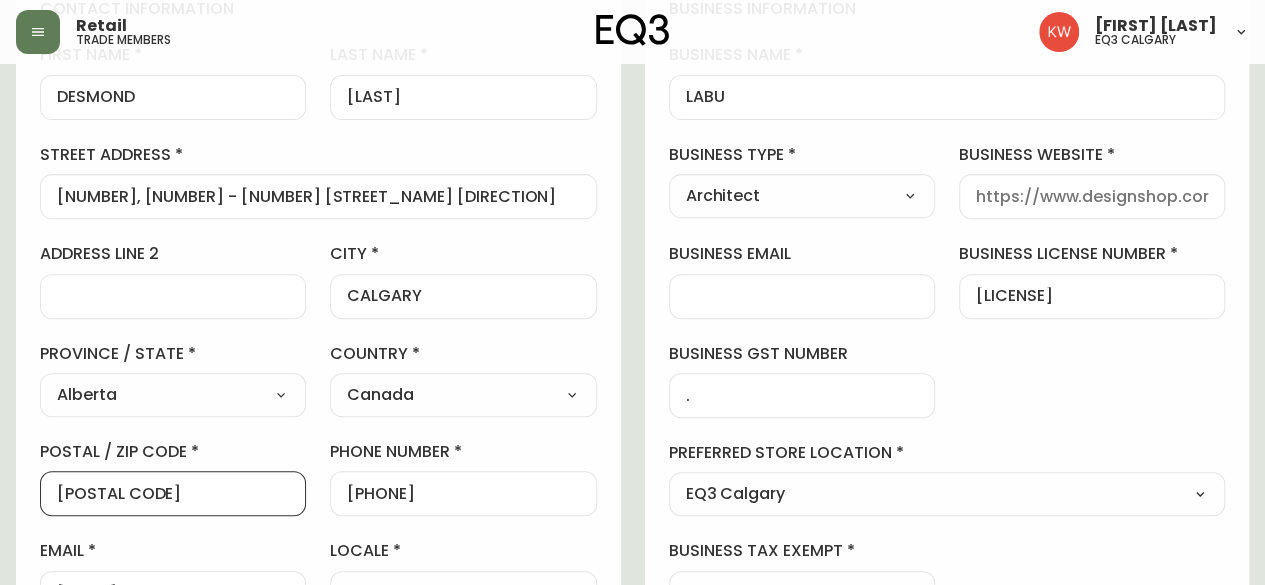 scroll, scrollTop: 0, scrollLeft: 0, axis: both 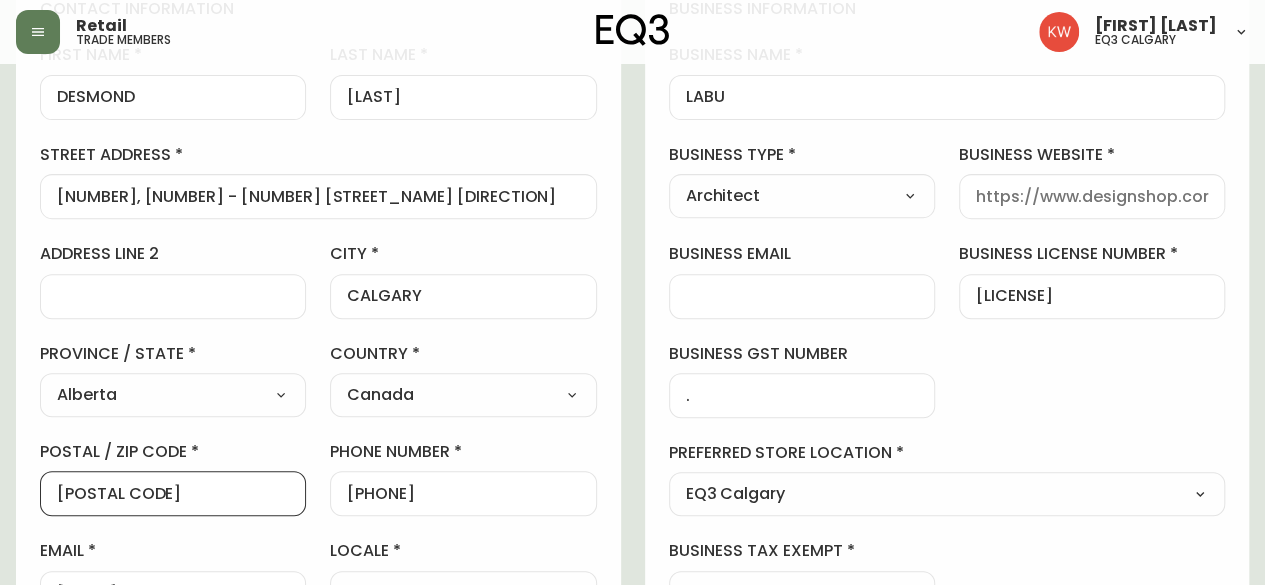 drag, startPoint x: 119, startPoint y: 495, endPoint x: 64, endPoint y: 491, distance: 55.145264 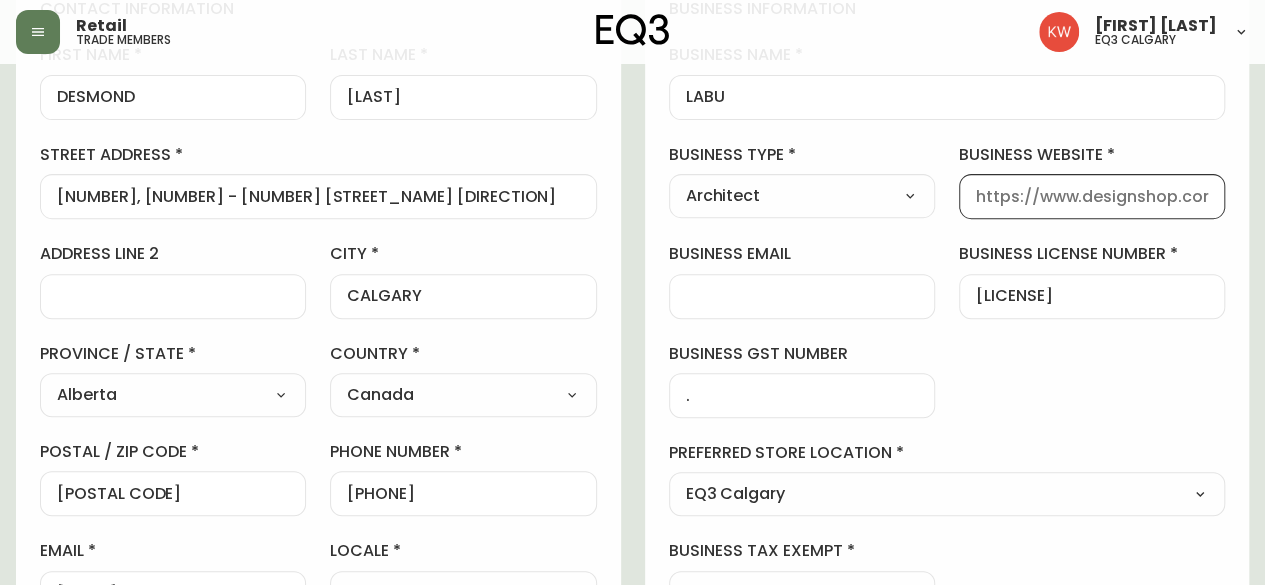 click on "business website" at bounding box center [1092, 196] 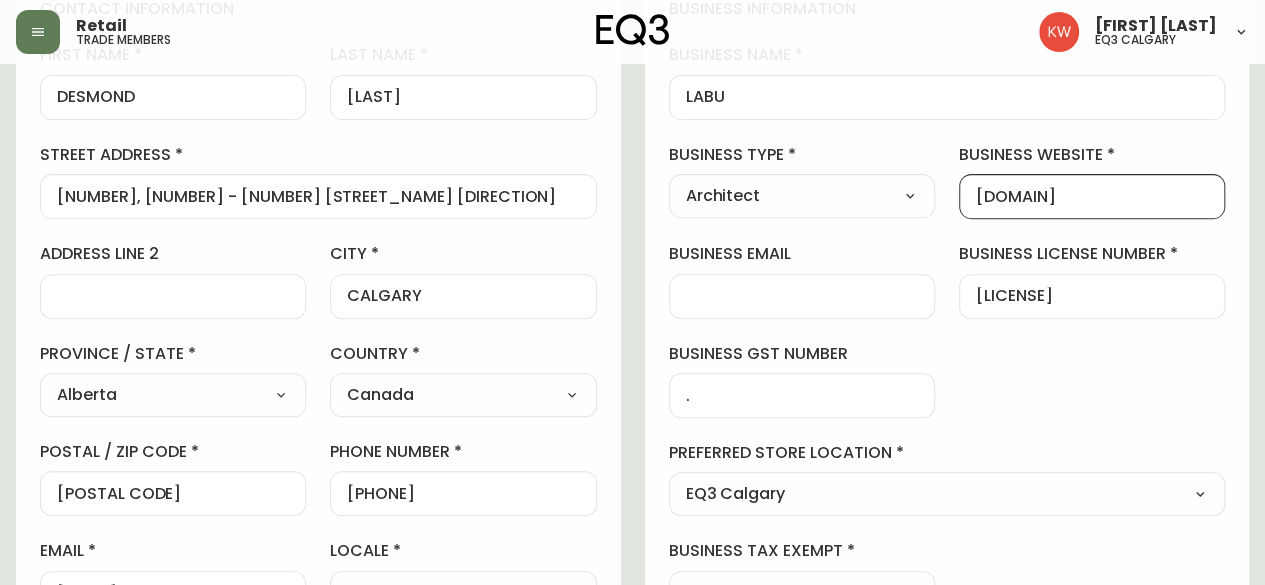 type on "dialogdesign.ca" 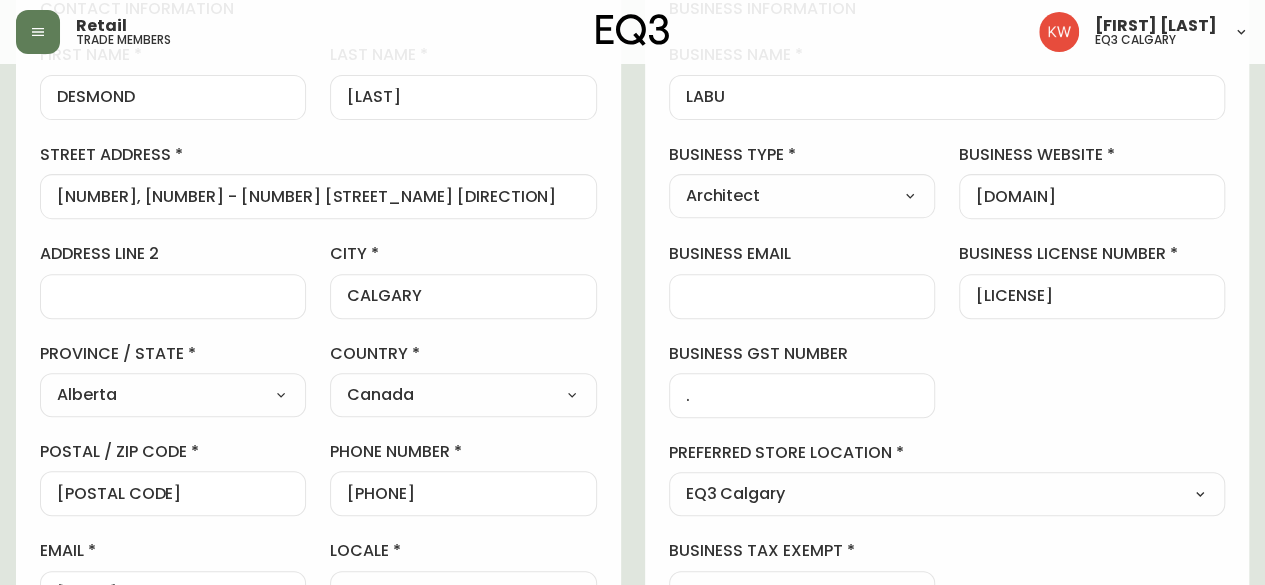 click on "business information business name LABU business type Architect Select Interior Designer Architect Home Builder Contractor Real Estate Agent Hospitality Other business website dialogdesign.ca business email business license number 2010000000 business gst number . preferred store location EQ3 Calgary Select - Store locations EQ3 Brossard EQ3 Burlington EQ3 Calgary EQ3 Montréal - Griffintown EQ3 Montréal - St Laurent EQ3 Ottawa EQ3 Outlet - Laval EQ3 Quebec City EQ3 Toronto - Hanna EQ3 Toronto - King EQ3 Vancouver EQ3 Winnipeg Select - Trade locations EQ3 US Trade - Formally East  business tax exempt No Select Yes No" at bounding box center [947, 306] 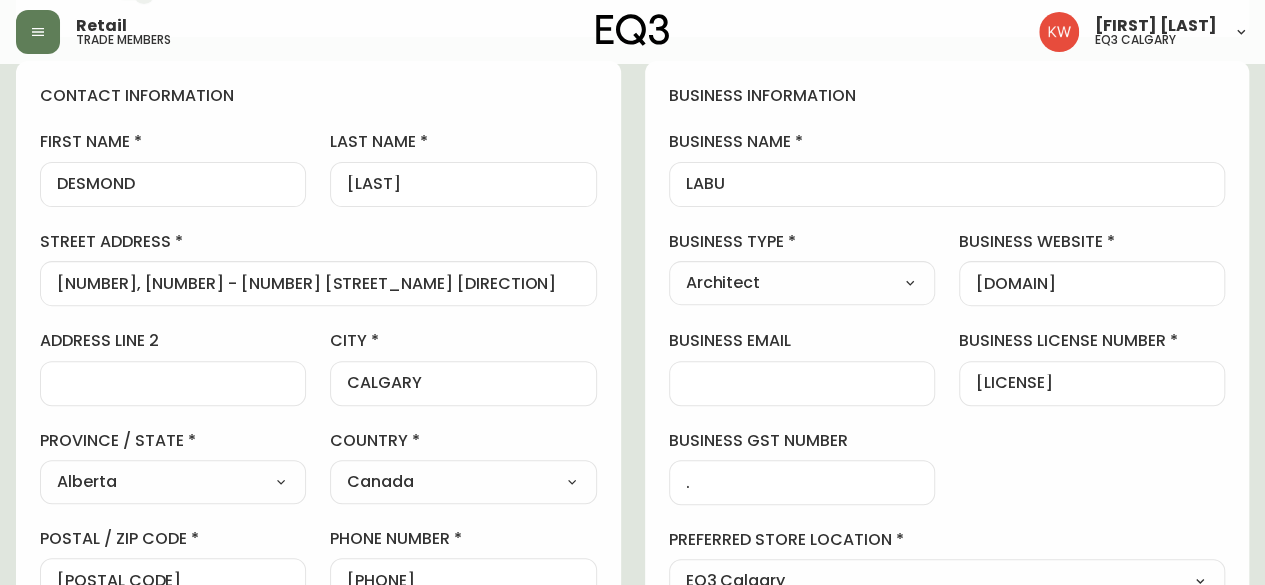 scroll, scrollTop: 100, scrollLeft: 0, axis: vertical 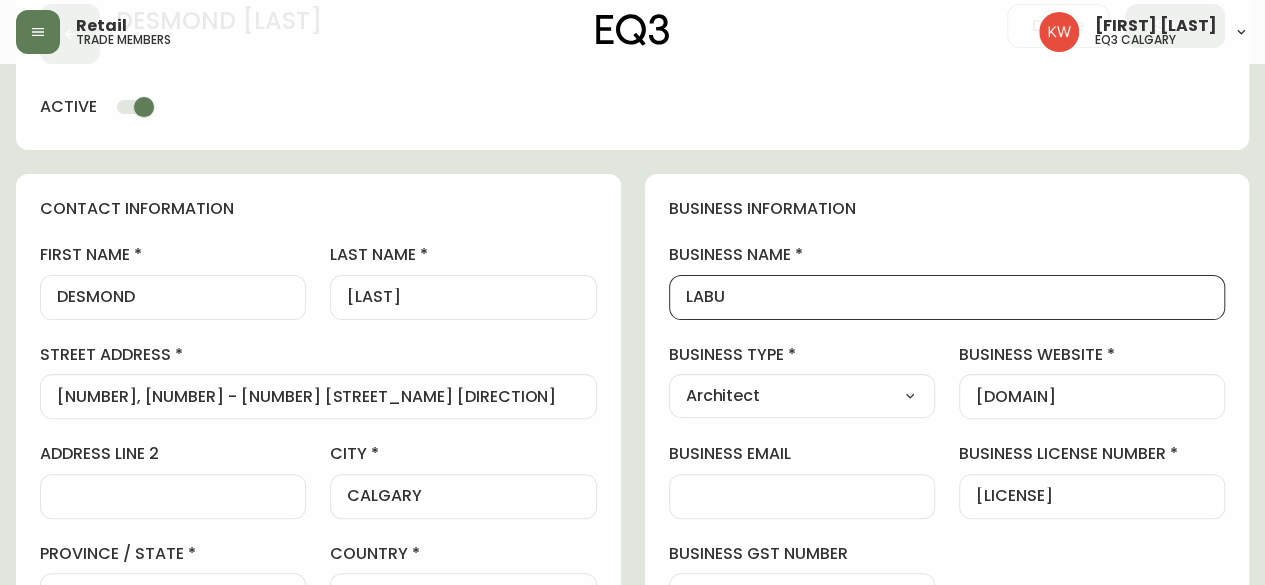 drag, startPoint x: 758, startPoint y: 301, endPoint x: 653, endPoint y: 304, distance: 105.04285 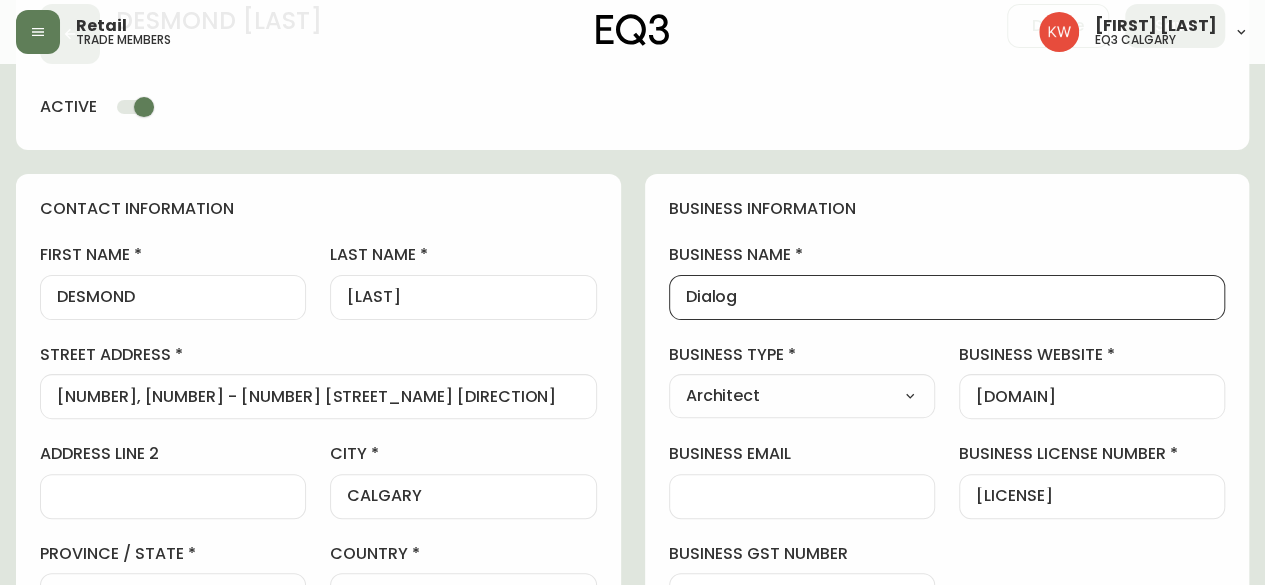 type on "Dialog" 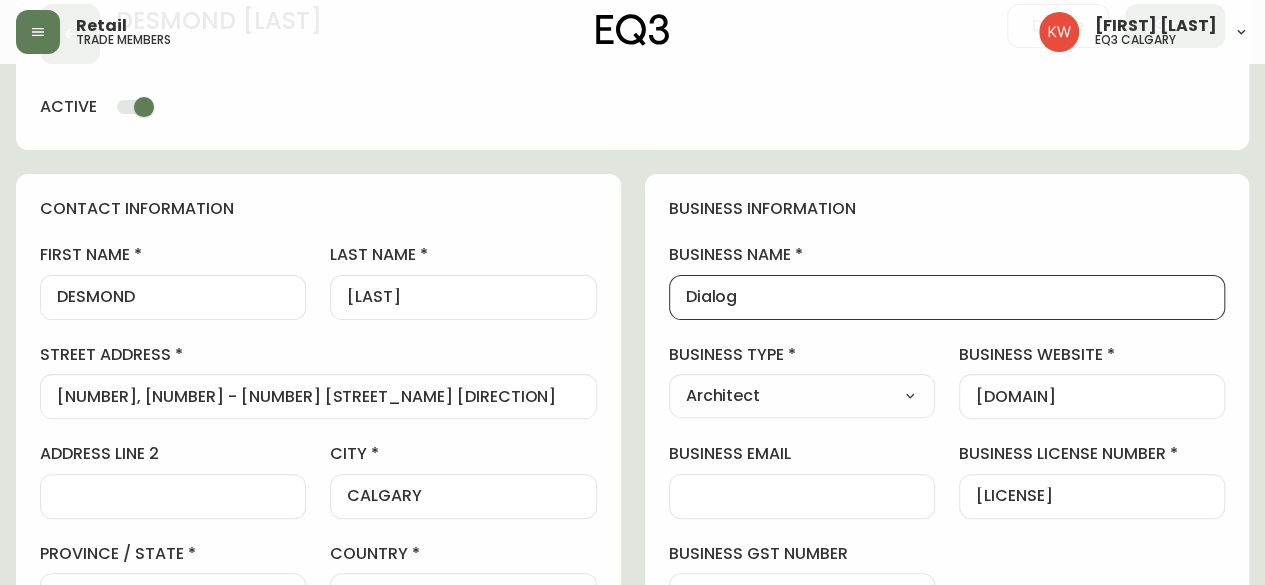 scroll, scrollTop: 0, scrollLeft: 0, axis: both 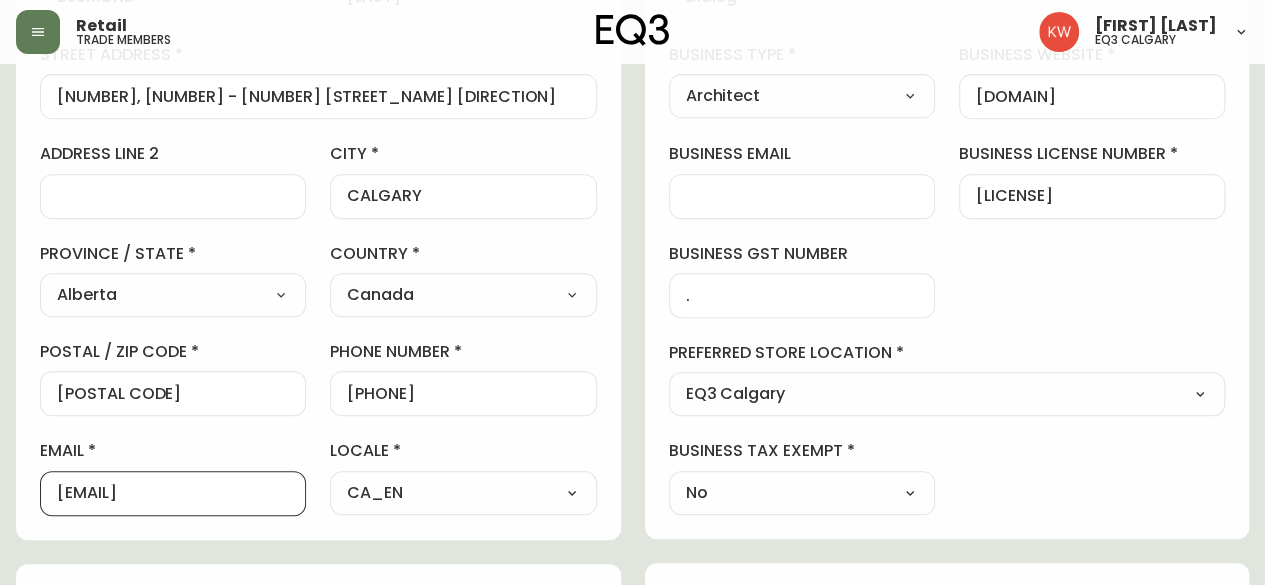 drag, startPoint x: 204, startPoint y: 493, endPoint x: 171, endPoint y: 493, distance: 33 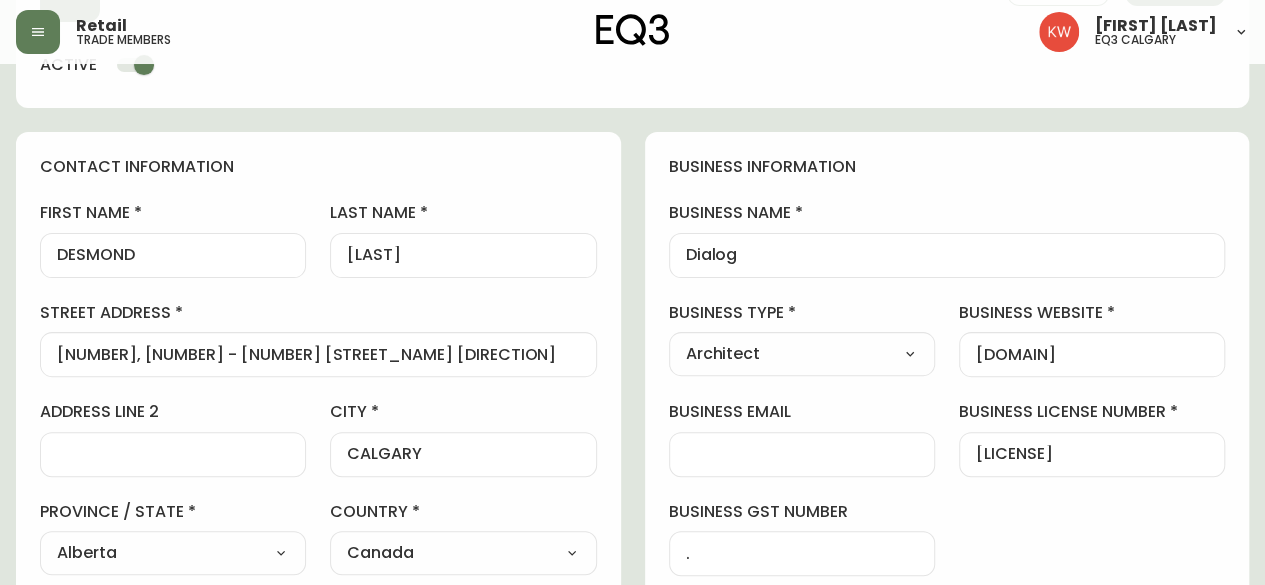 scroll, scrollTop: 100, scrollLeft: 0, axis: vertical 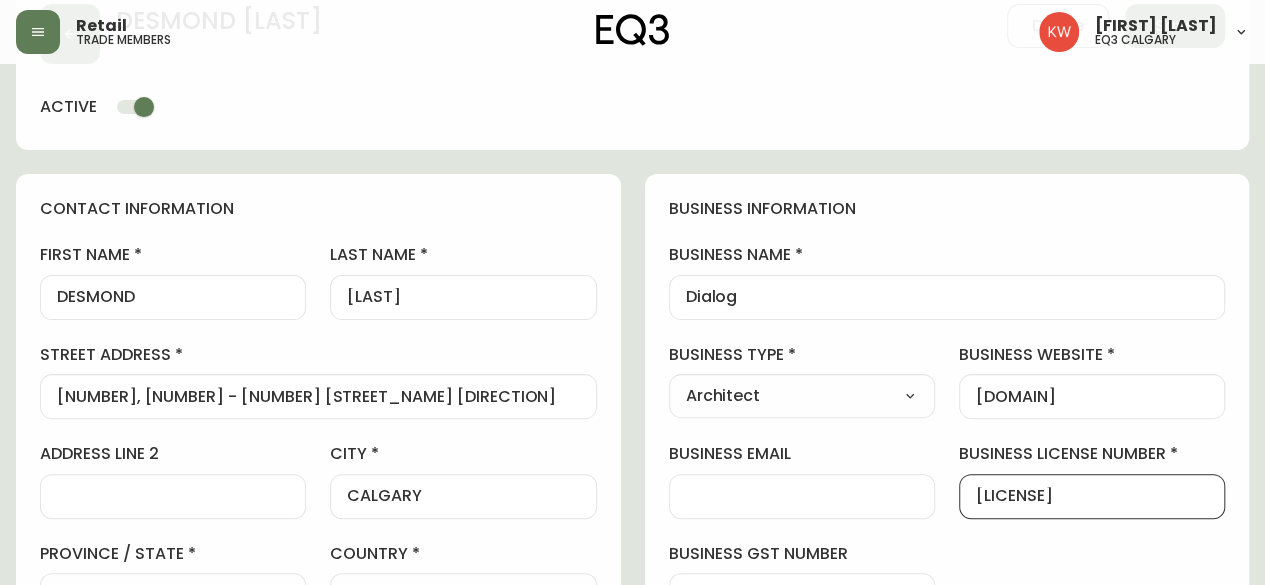 drag, startPoint x: 1100, startPoint y: 491, endPoint x: 945, endPoint y: 519, distance: 157.50873 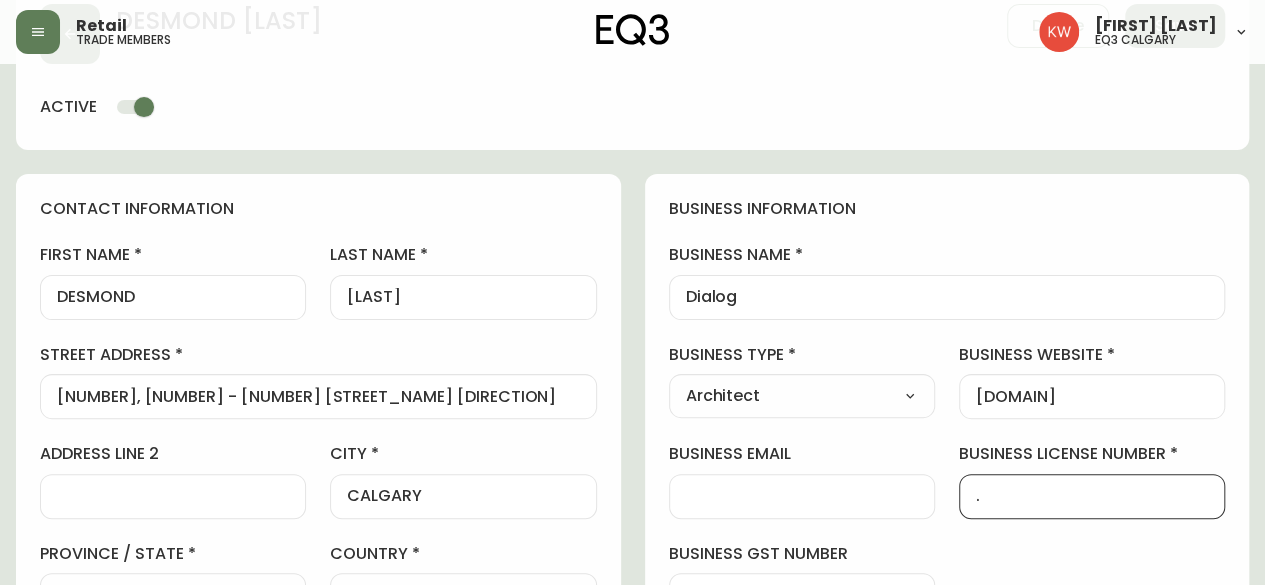 type on "." 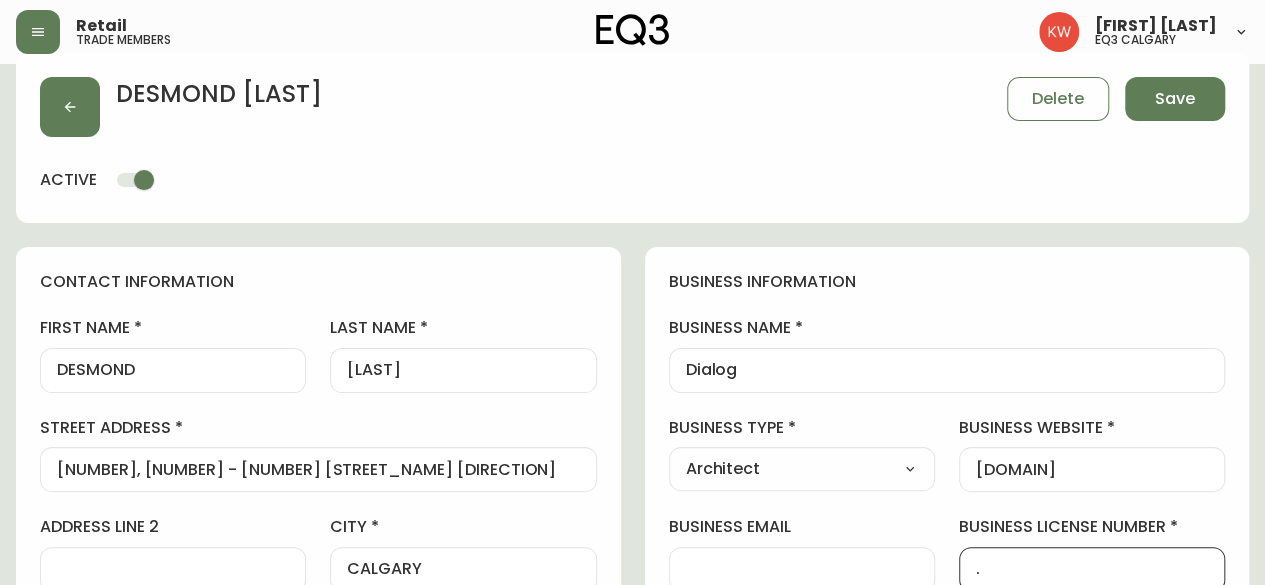scroll, scrollTop: 0, scrollLeft: 0, axis: both 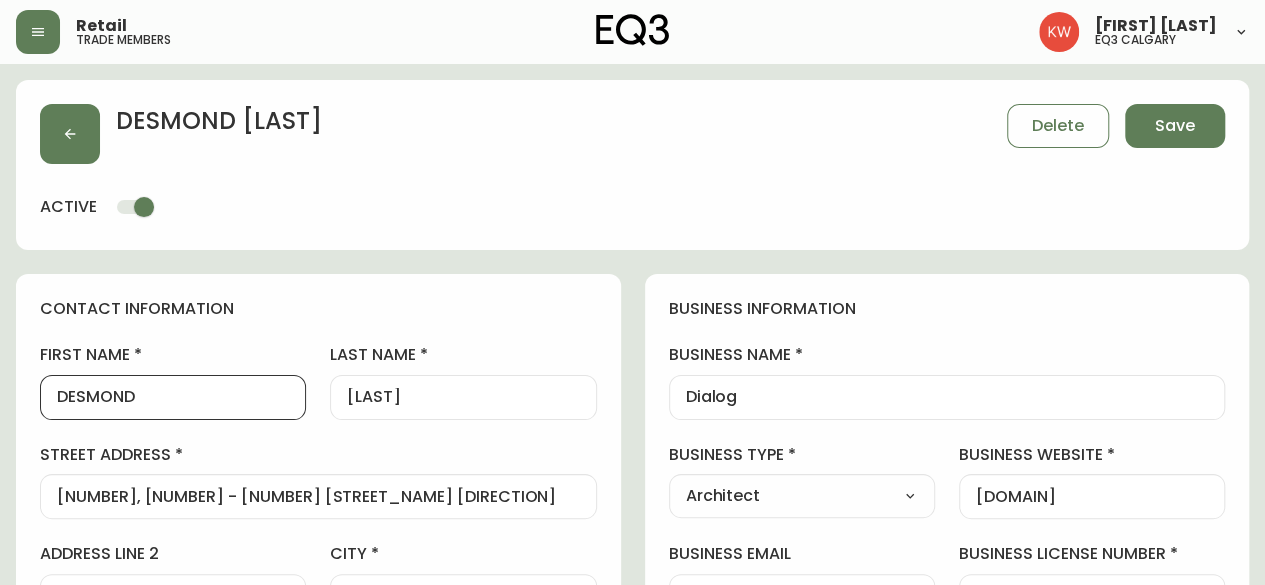 drag, startPoint x: 138, startPoint y: 396, endPoint x: 68, endPoint y: 399, distance: 70.064255 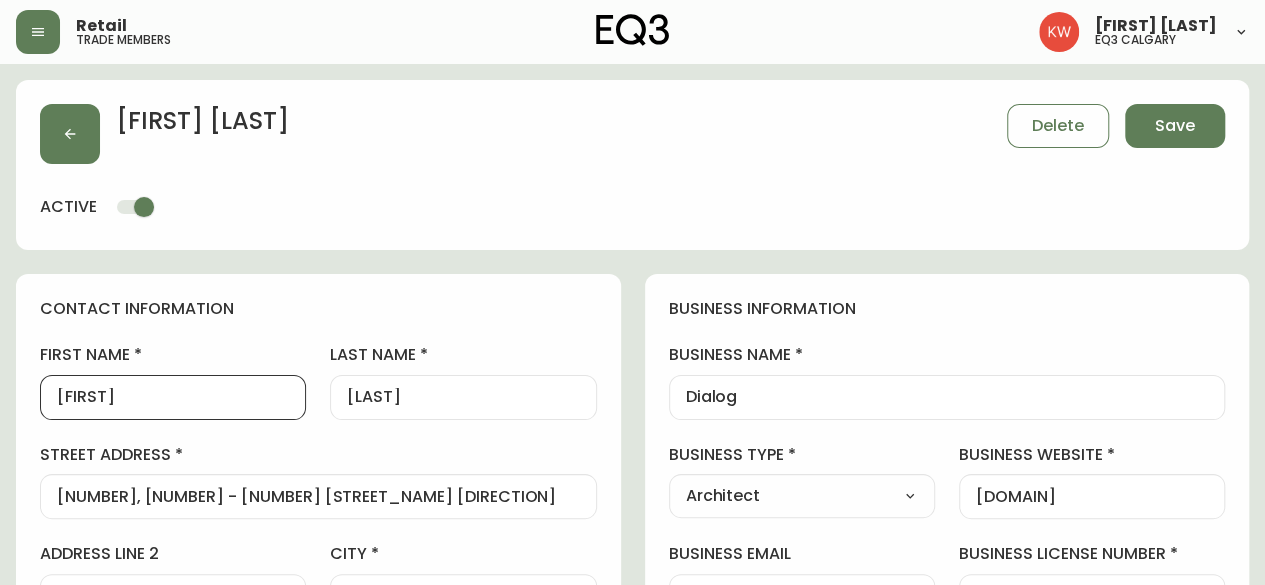 type on "Desmond" 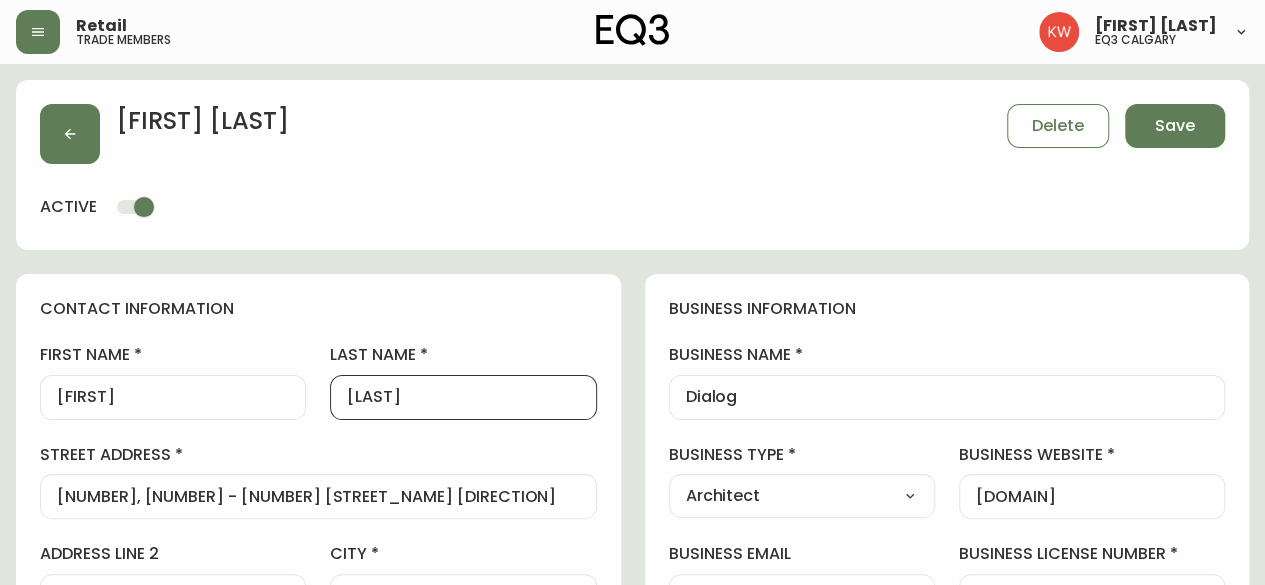 drag, startPoint x: 443, startPoint y: 395, endPoint x: 386, endPoint y: 397, distance: 57.035076 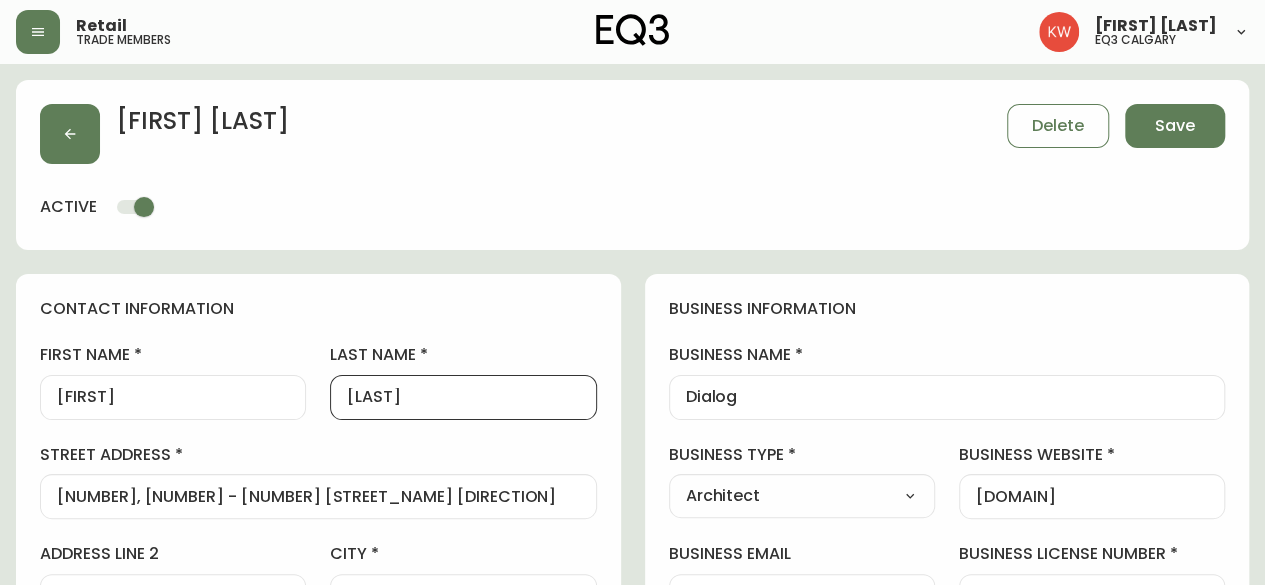 click on "DESMARAIS" at bounding box center [463, 397] 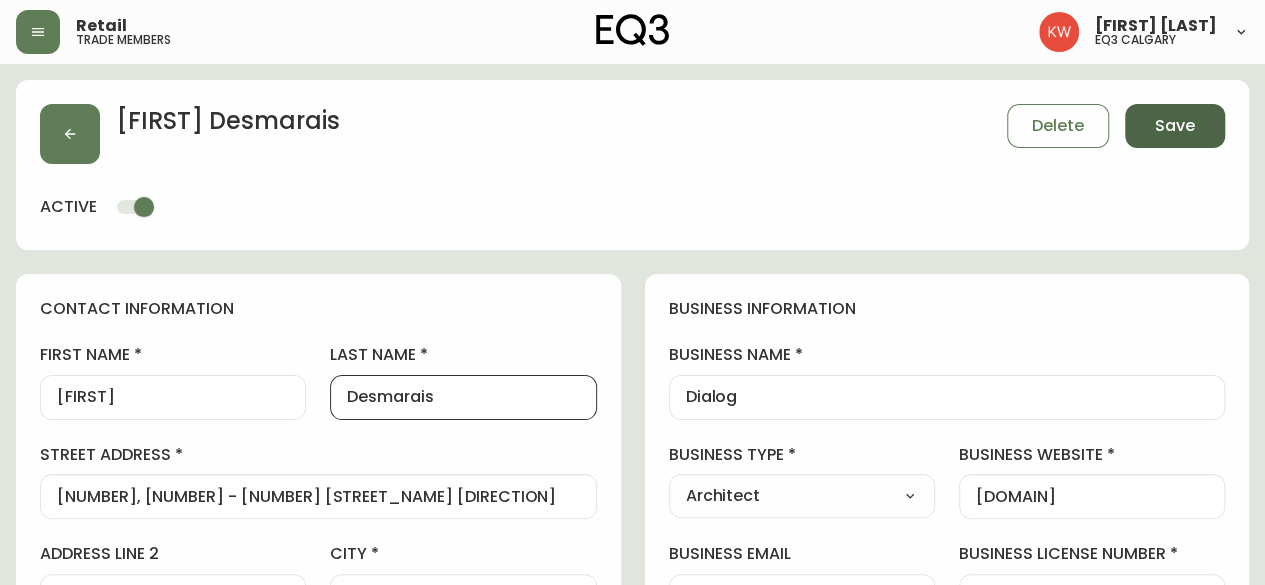 type on "Desmarais" 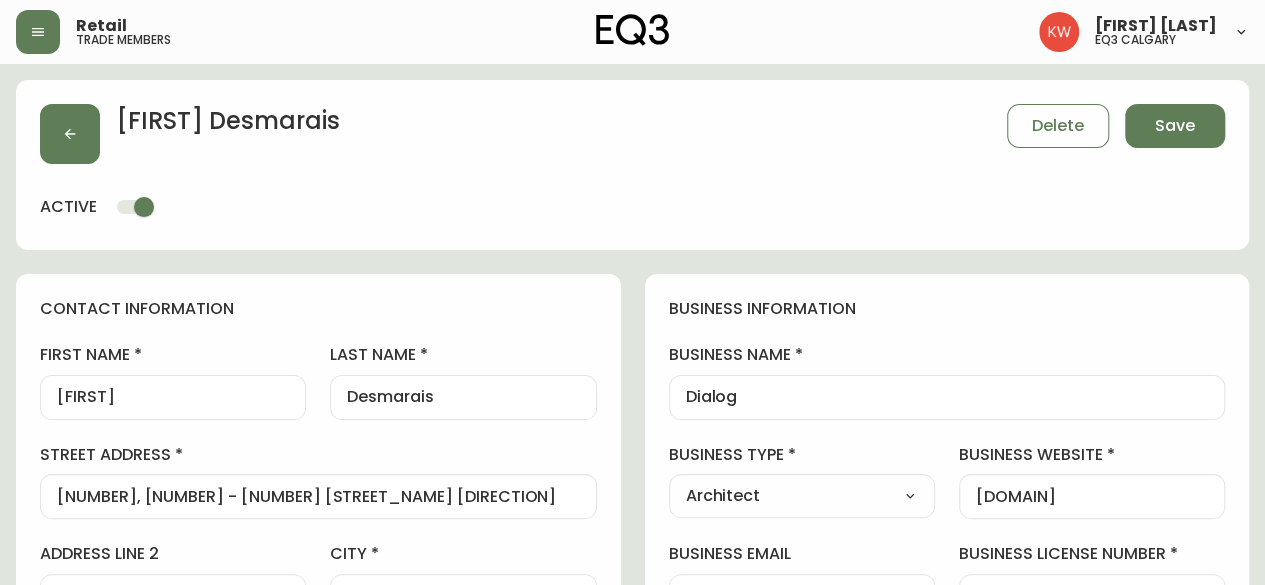 type on "Other" 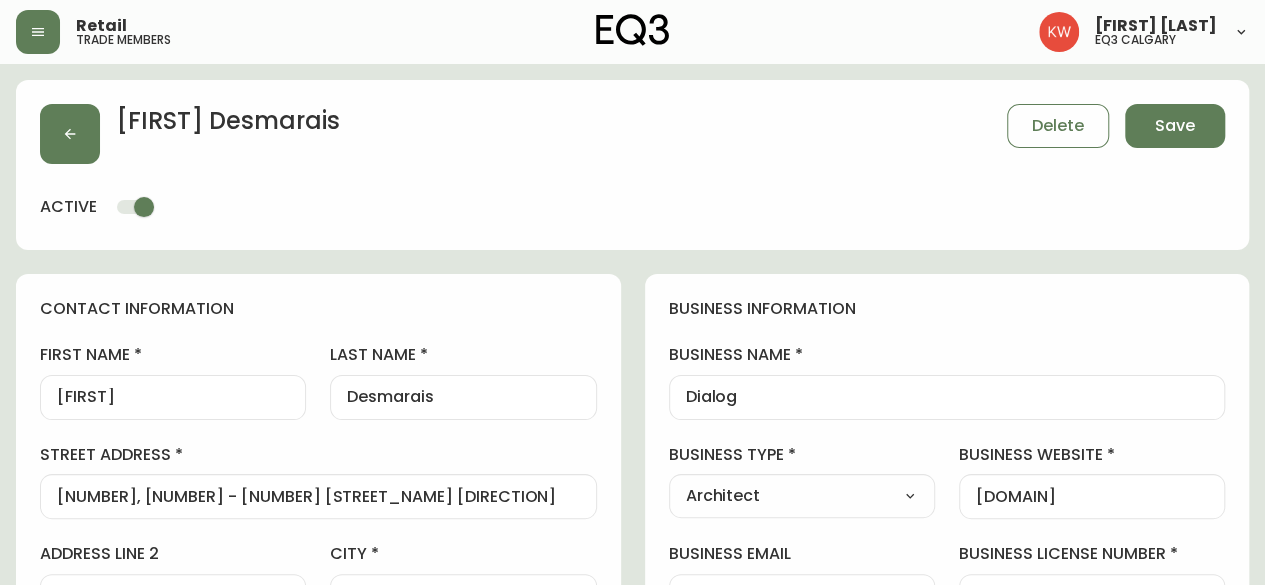 select on "Other" 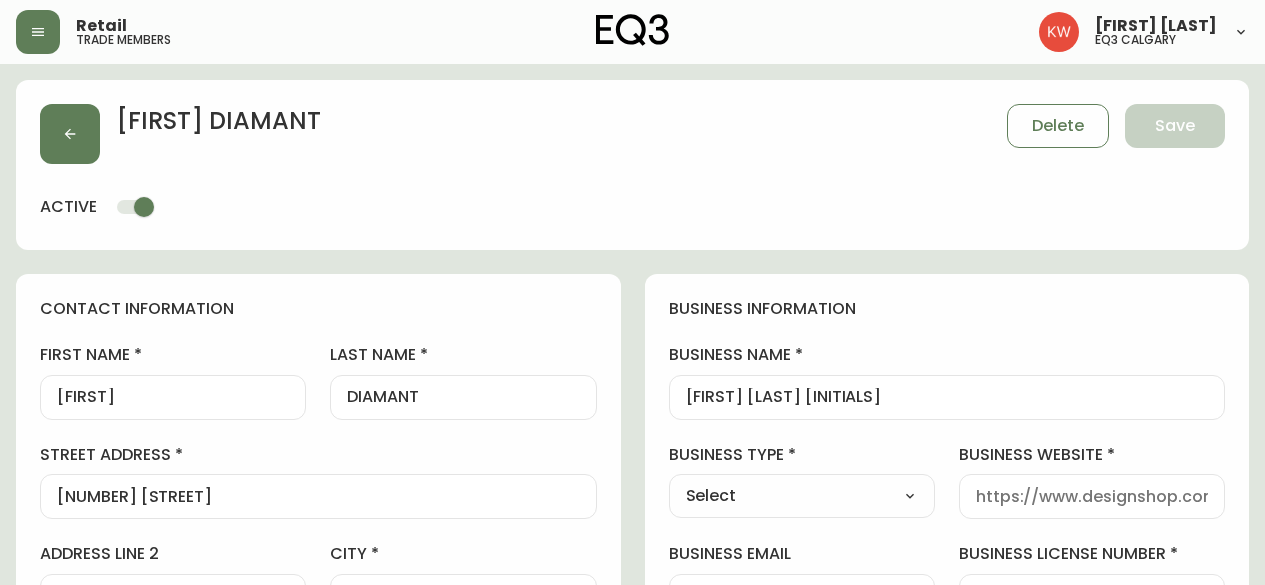 select on "AB" 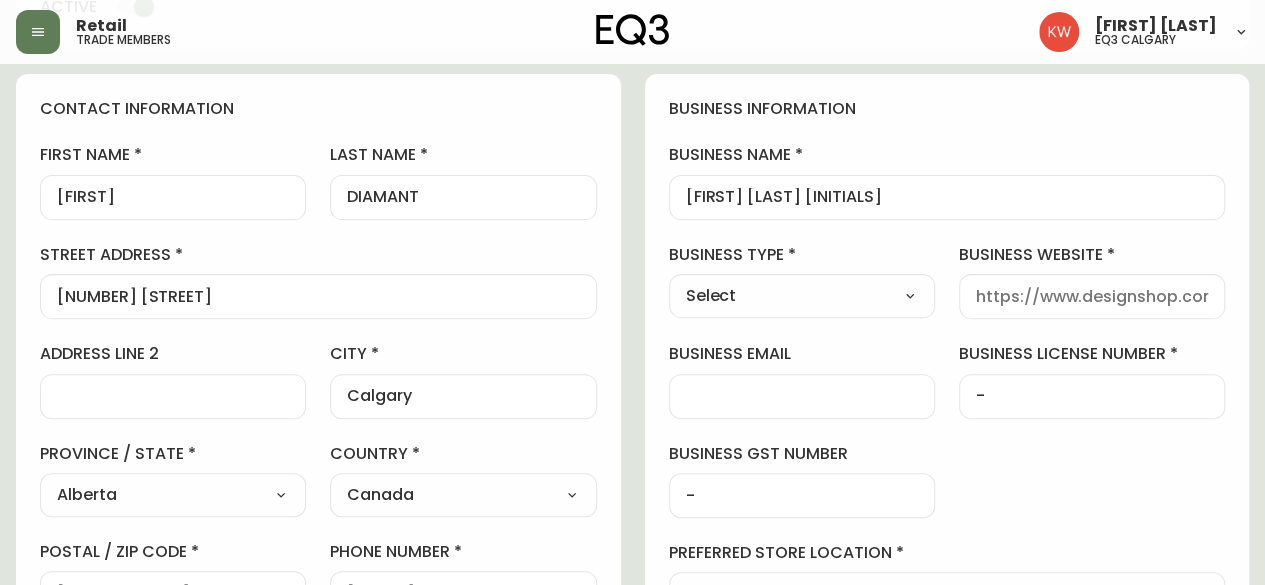 scroll, scrollTop: 0, scrollLeft: 0, axis: both 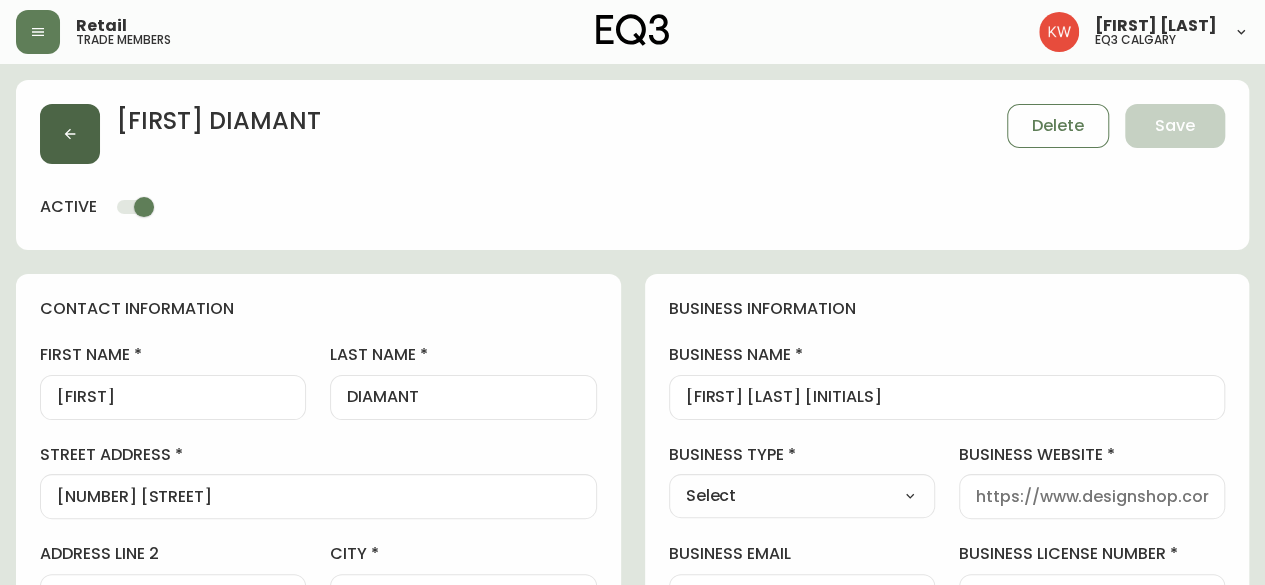 click 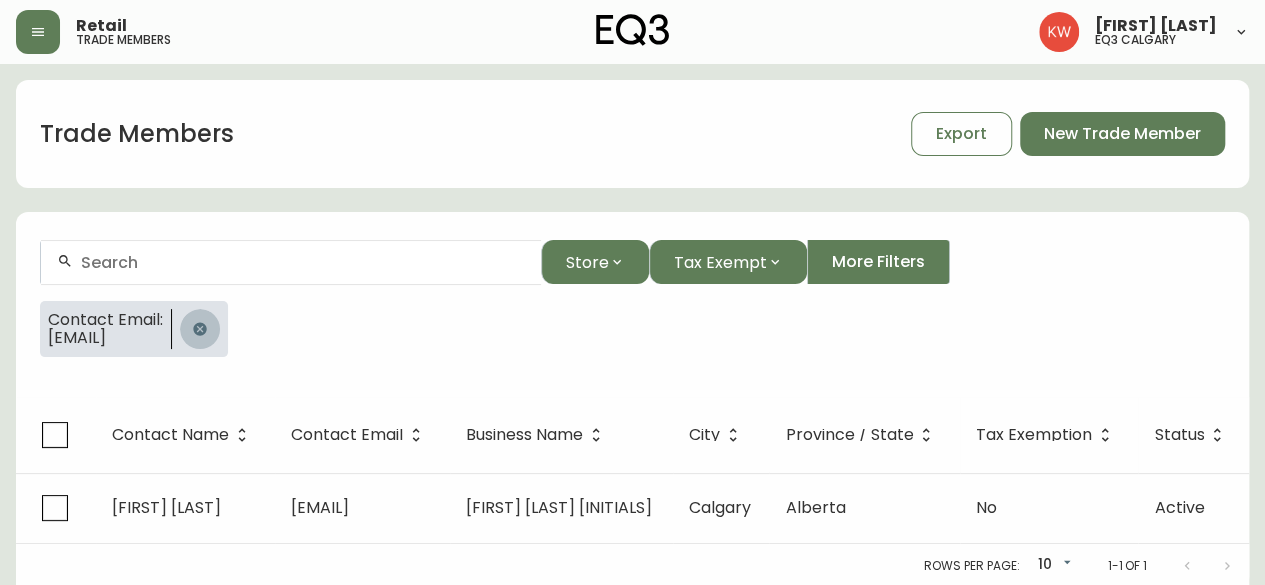 click 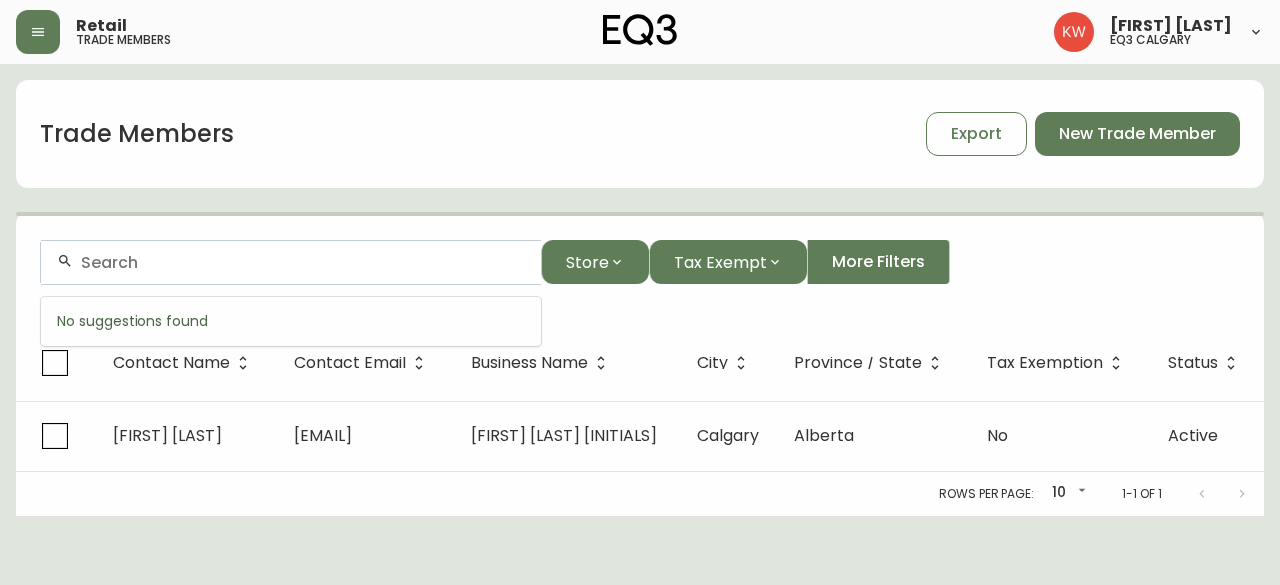 click at bounding box center (303, 262) 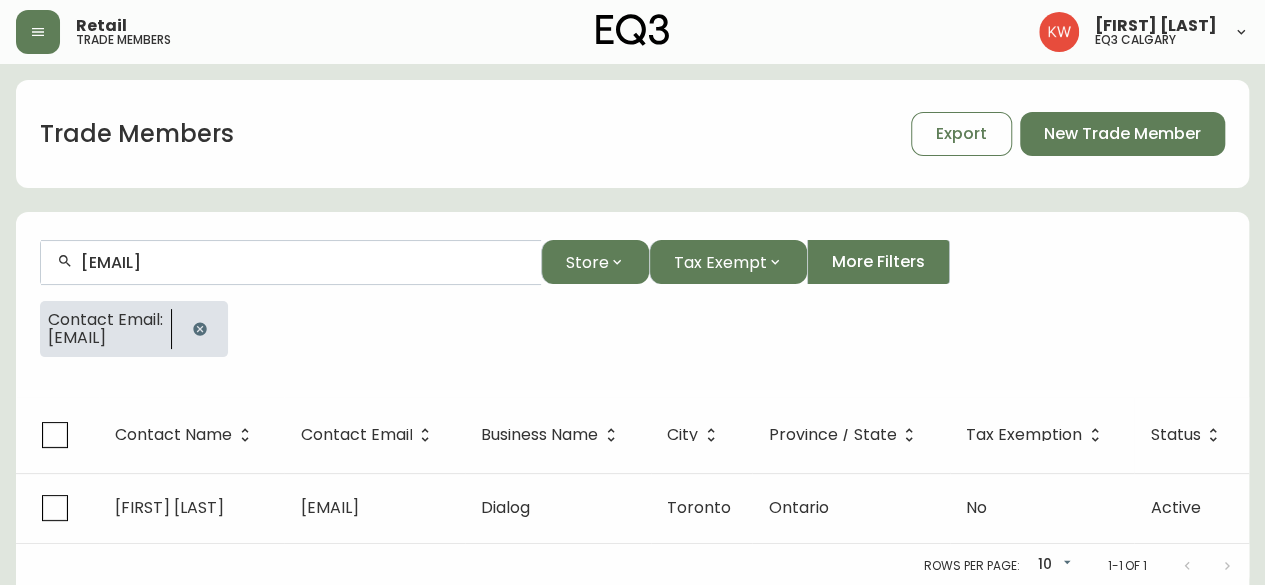 scroll, scrollTop: 1, scrollLeft: 0, axis: vertical 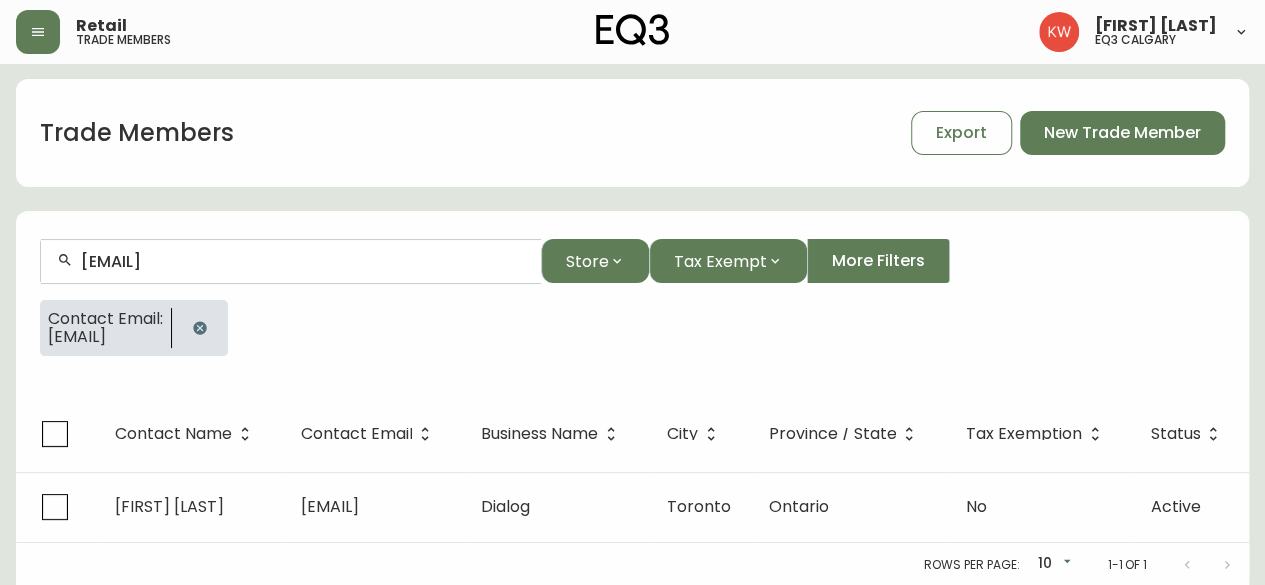 click 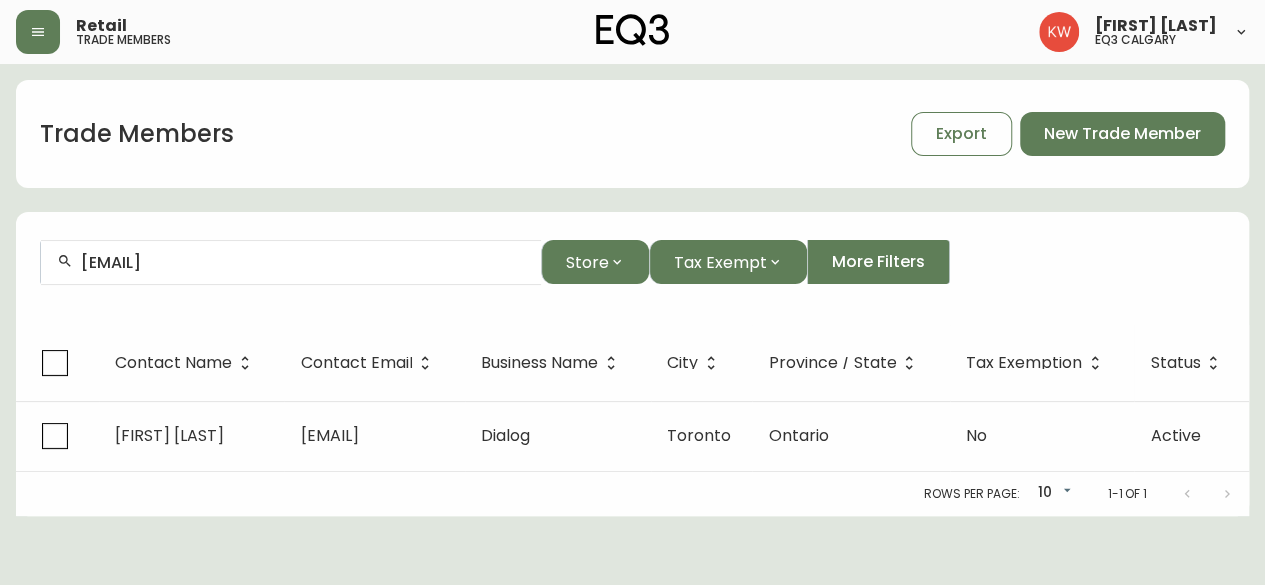 scroll, scrollTop: 0, scrollLeft: 0, axis: both 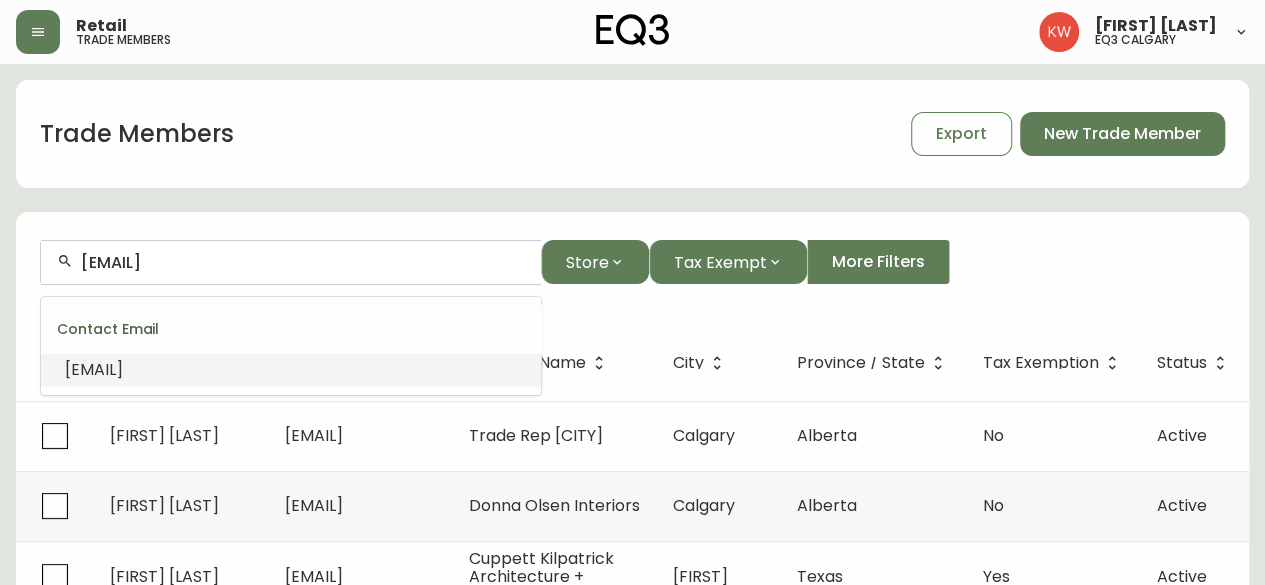 click on "[EMAIL]" at bounding box center (303, 262) 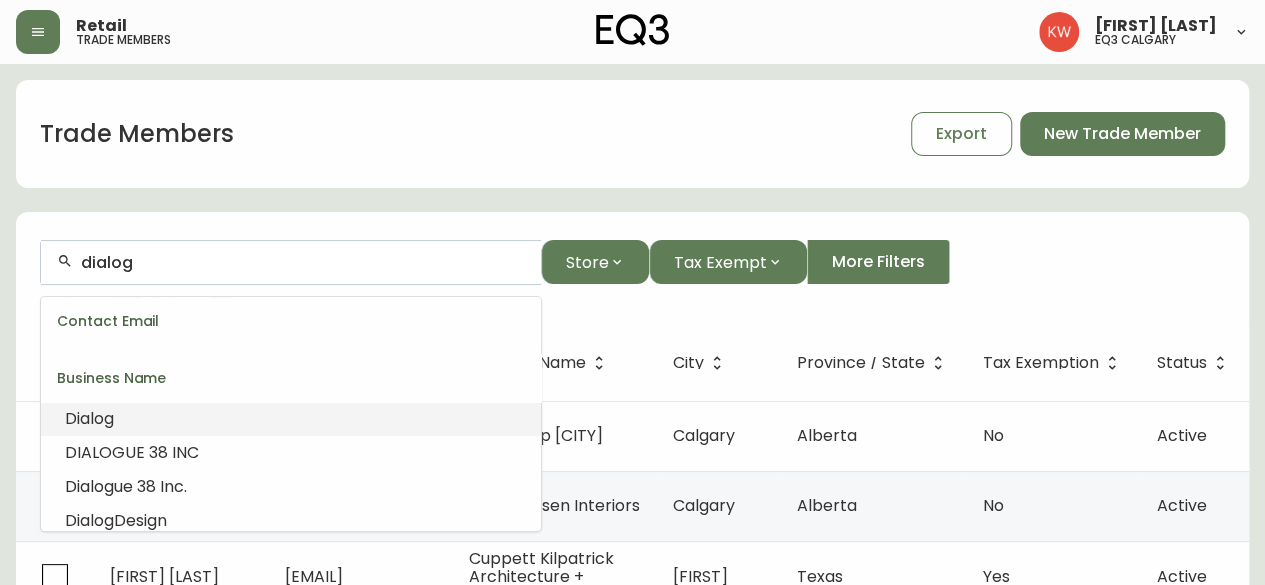 scroll, scrollTop: 200, scrollLeft: 0, axis: vertical 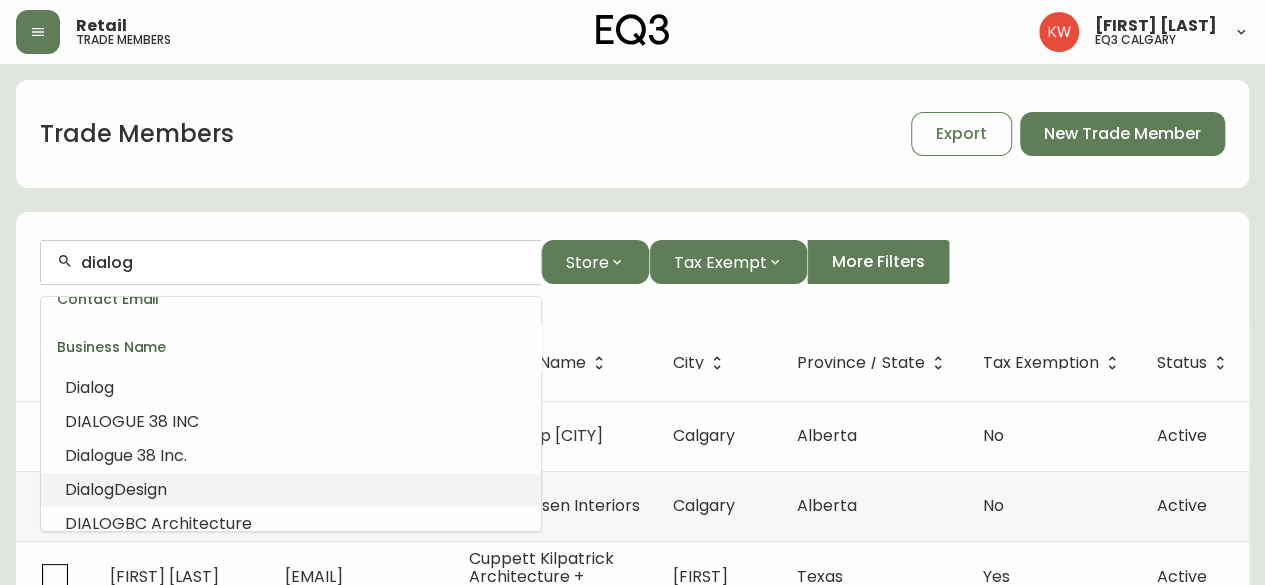 click on "Dialog" at bounding box center (89, 489) 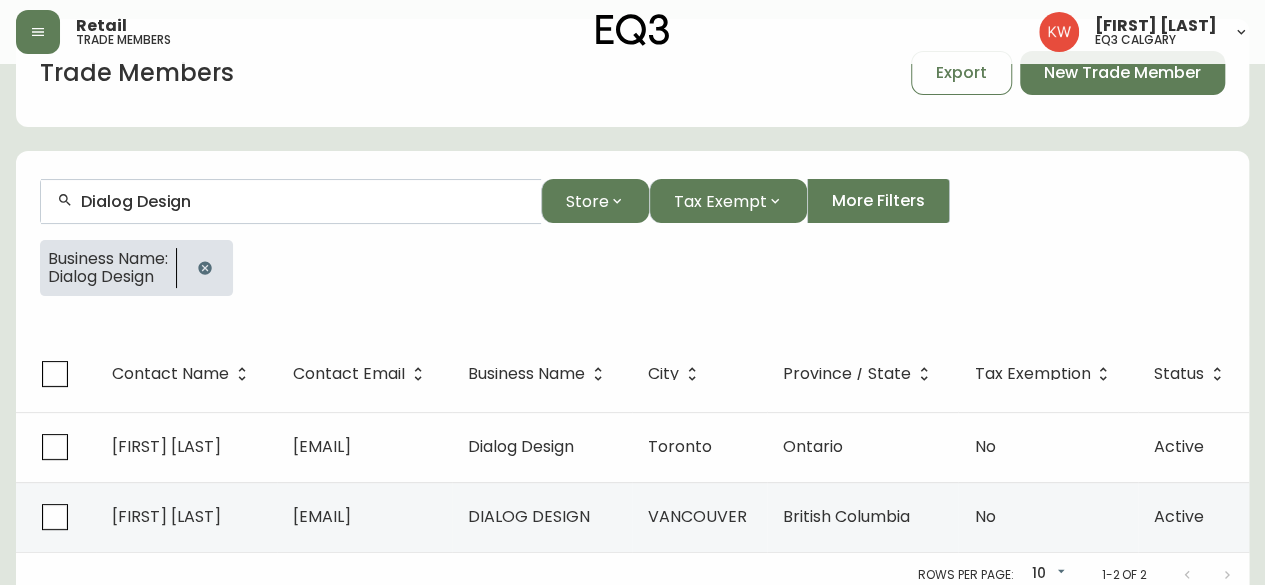 scroll, scrollTop: 86, scrollLeft: 0, axis: vertical 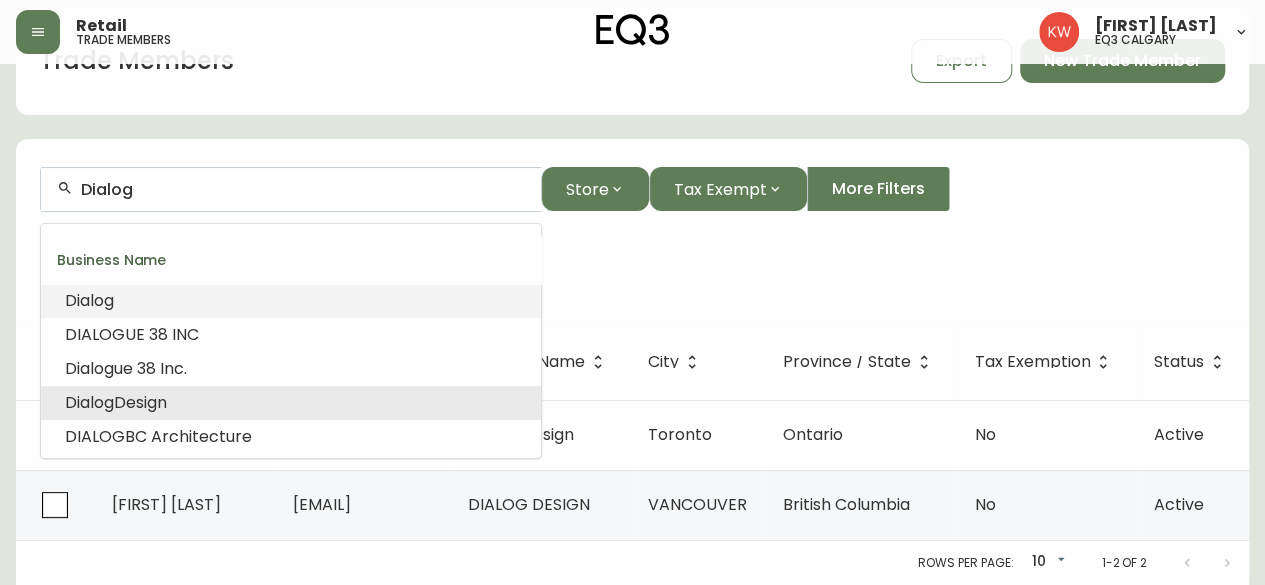 click on "Dialog" at bounding box center [291, 301] 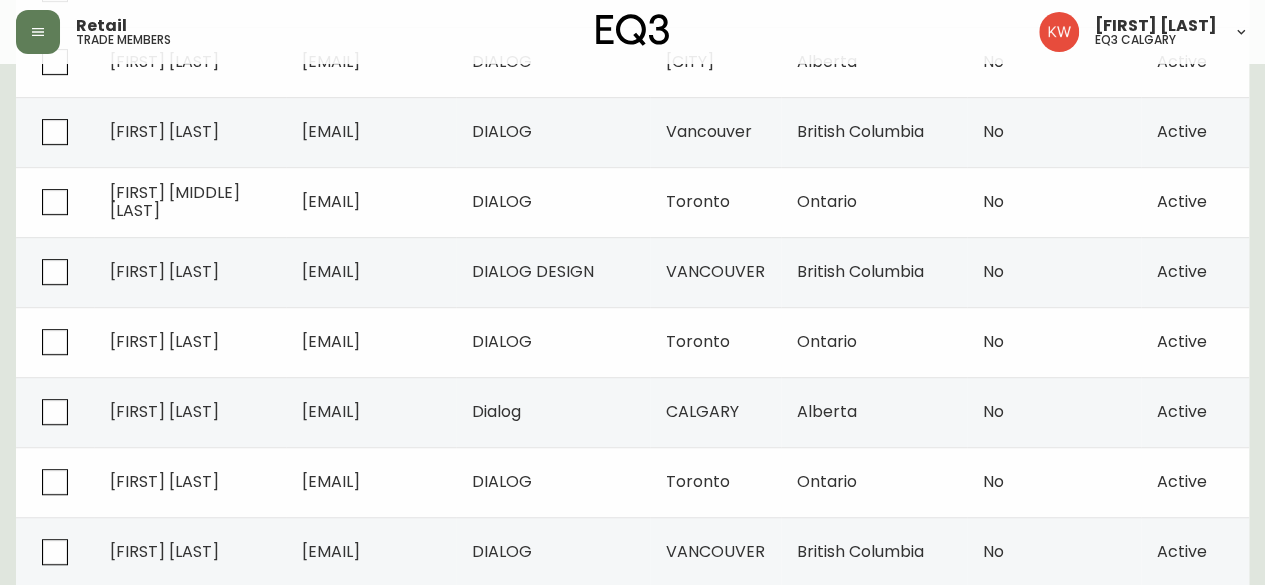 scroll, scrollTop: 346, scrollLeft: 0, axis: vertical 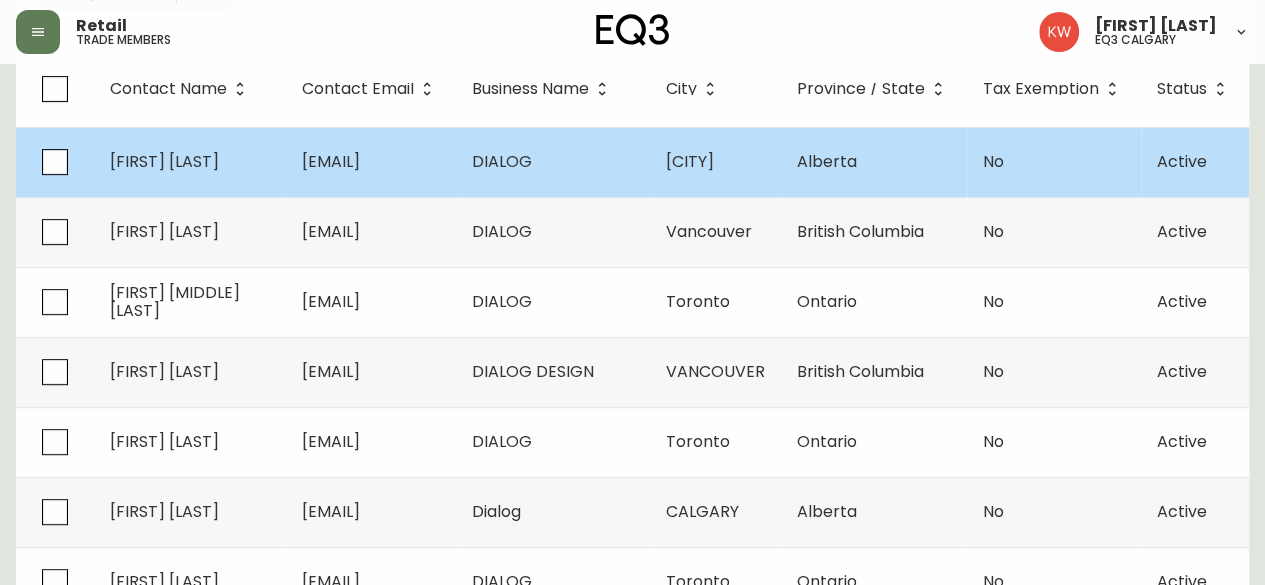 type on "Dialog" 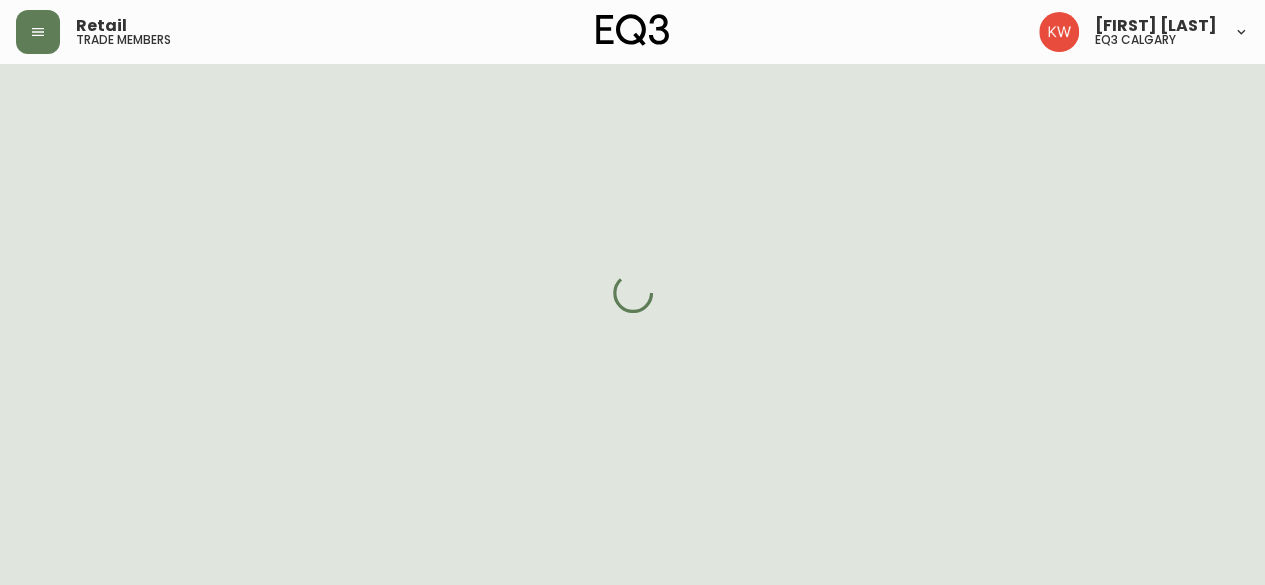 scroll, scrollTop: 346, scrollLeft: 0, axis: vertical 